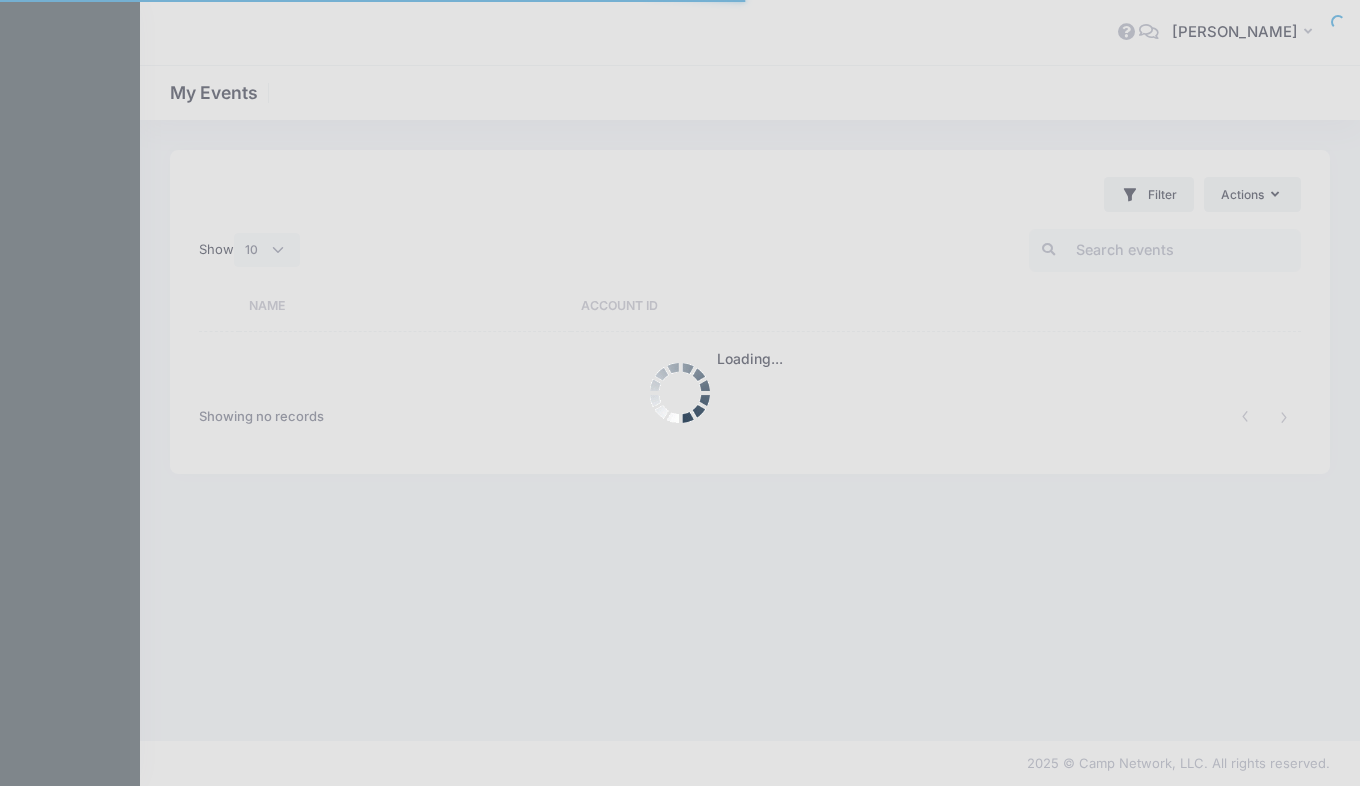 select on "10" 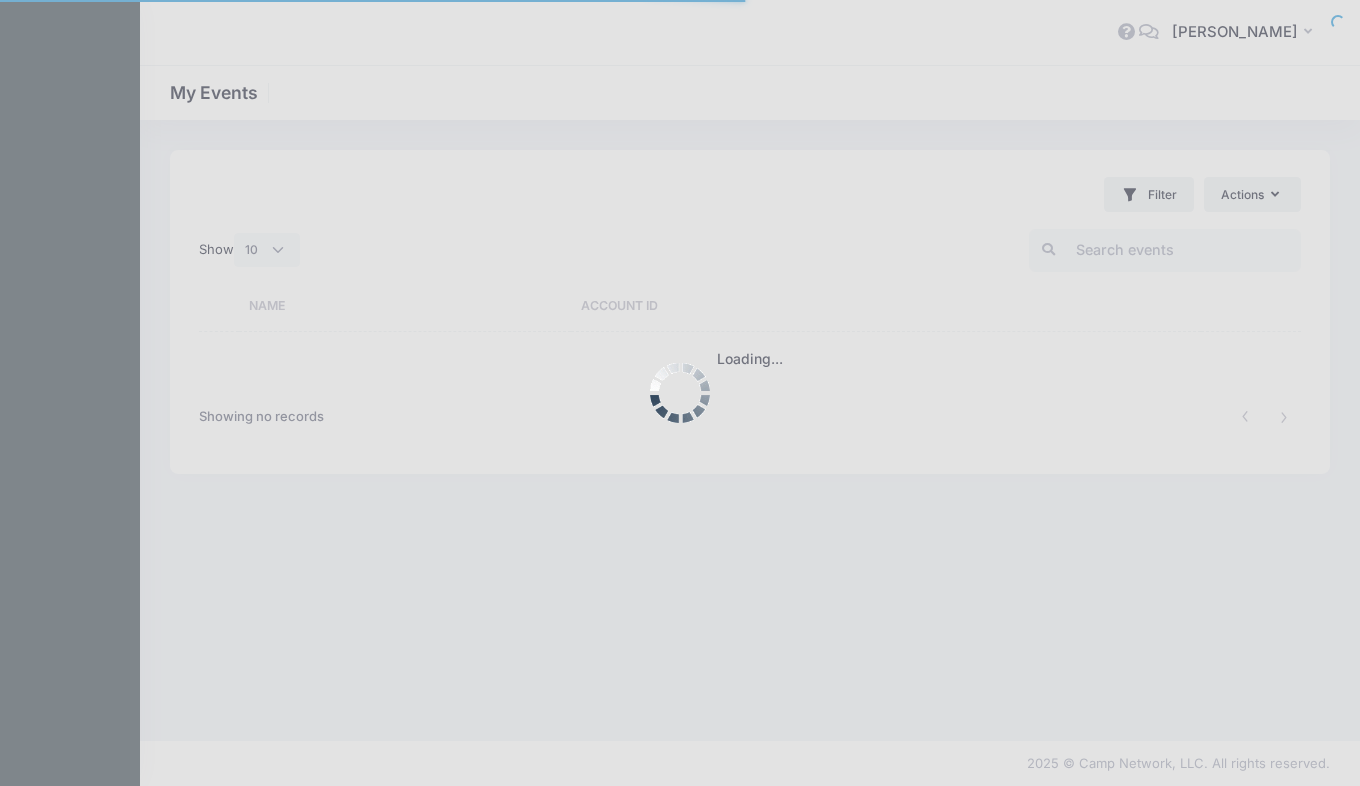 scroll, scrollTop: 0, scrollLeft: 0, axis: both 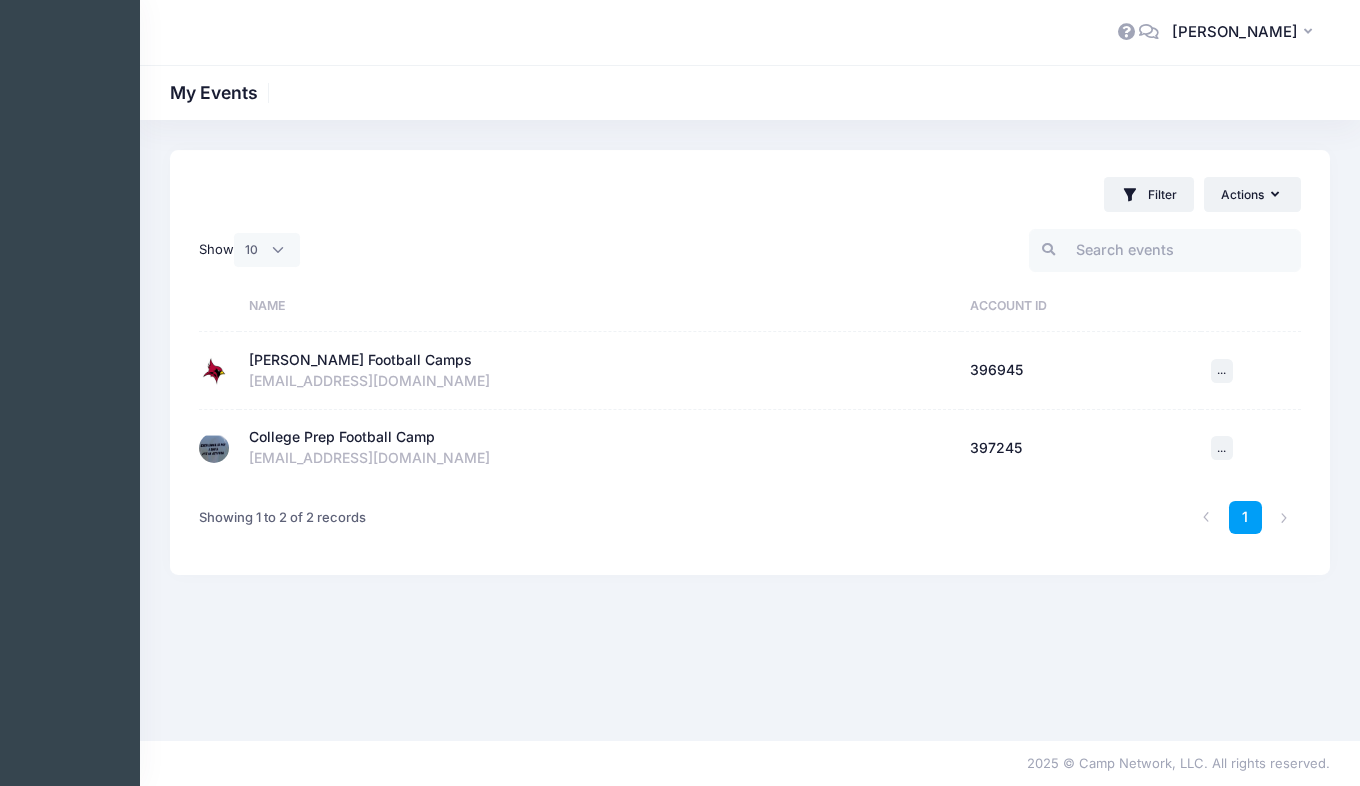 click on "[PERSON_NAME] Football Camps" at bounding box center [360, 360] 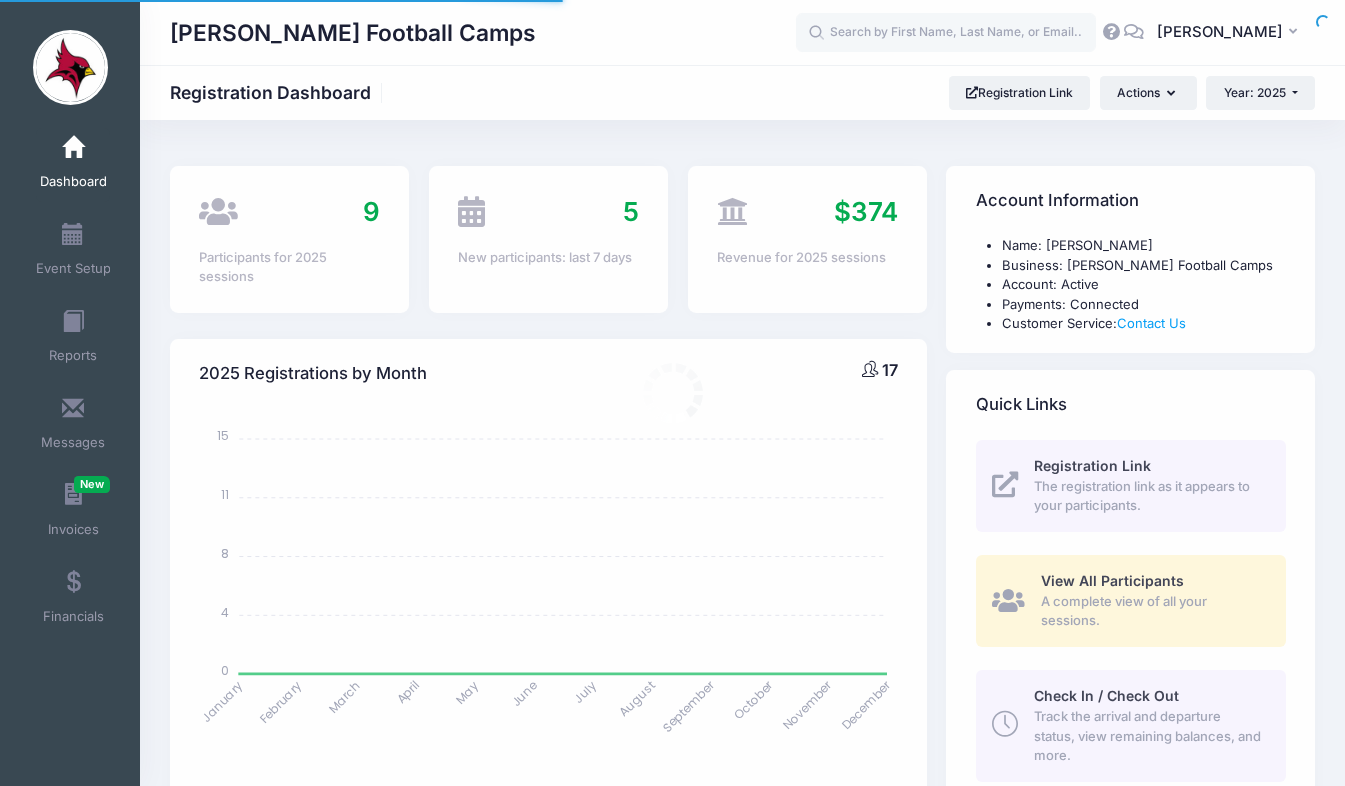 select 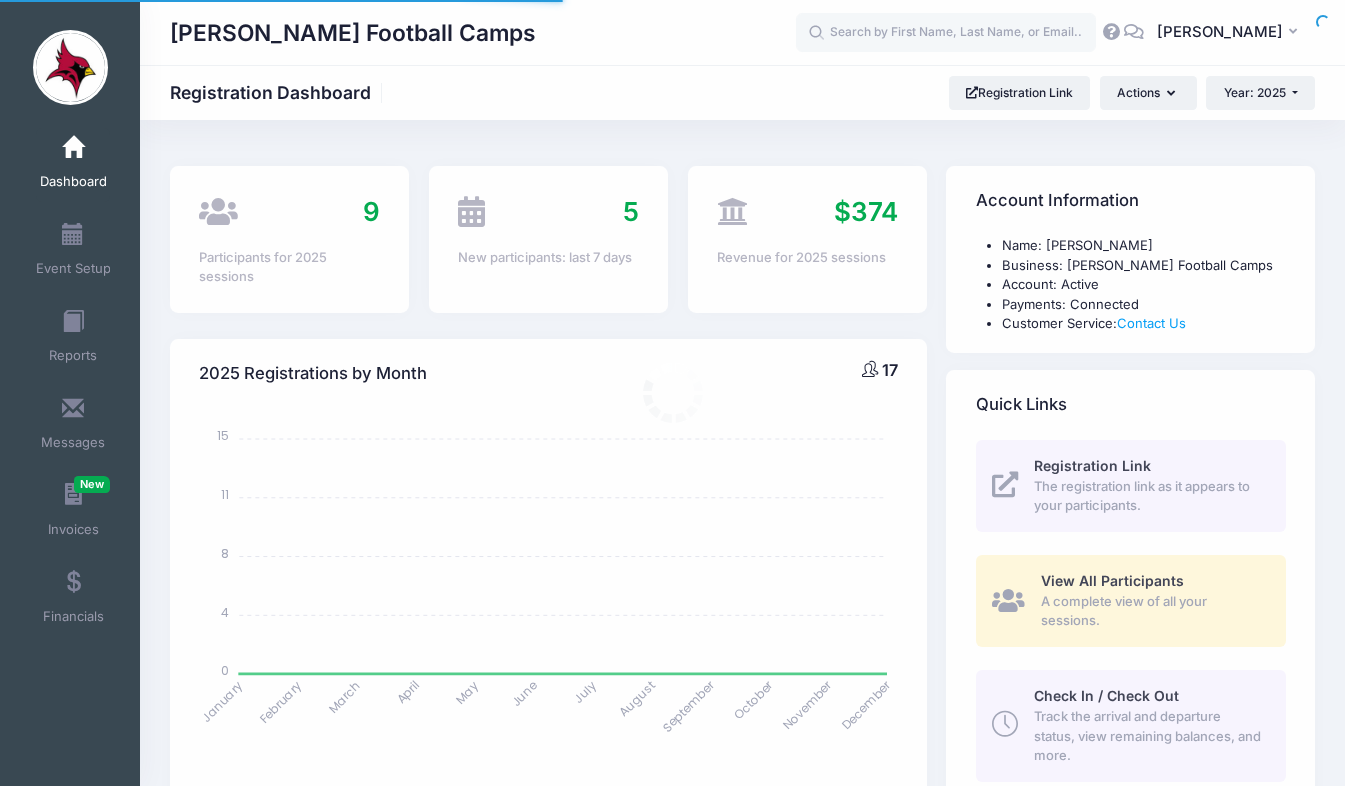 scroll, scrollTop: 0, scrollLeft: 0, axis: both 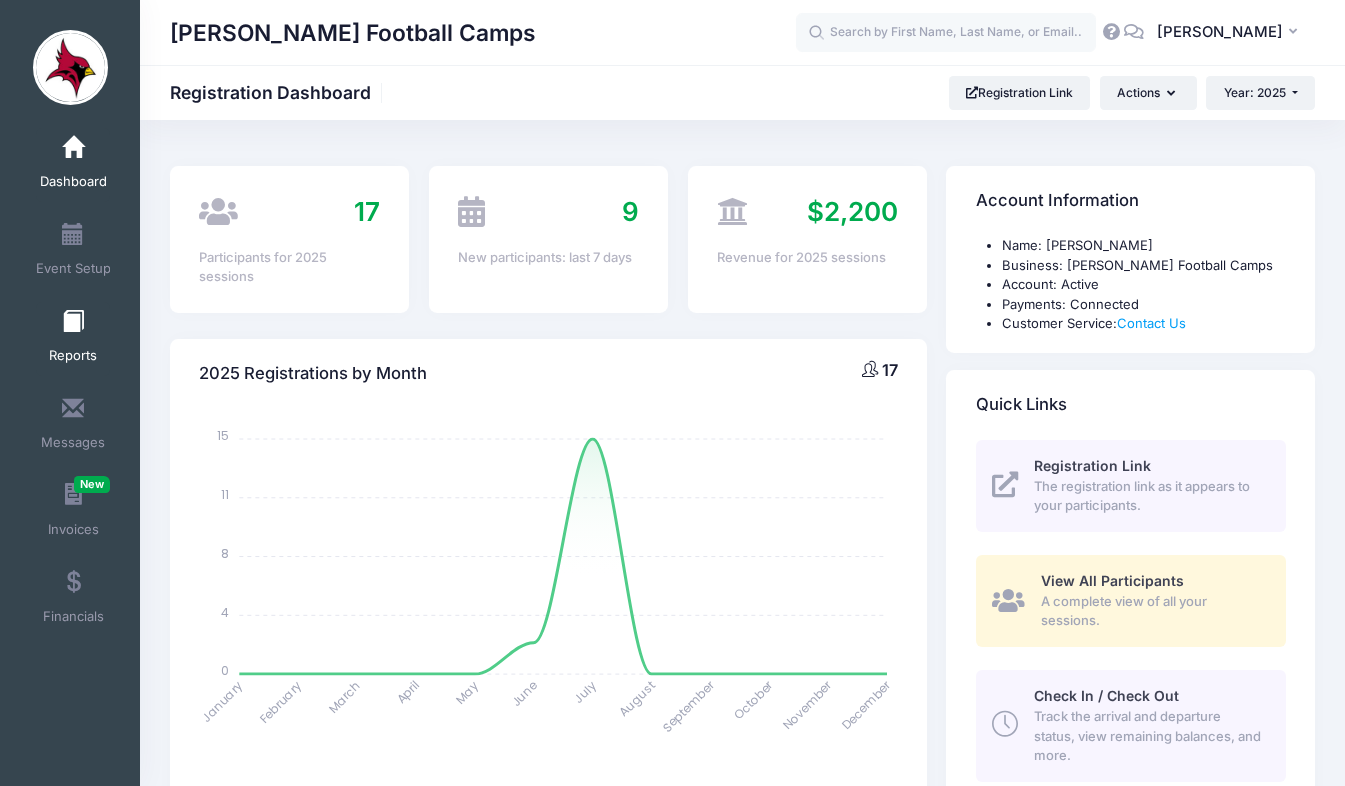 click on "Reports" at bounding box center [73, 339] 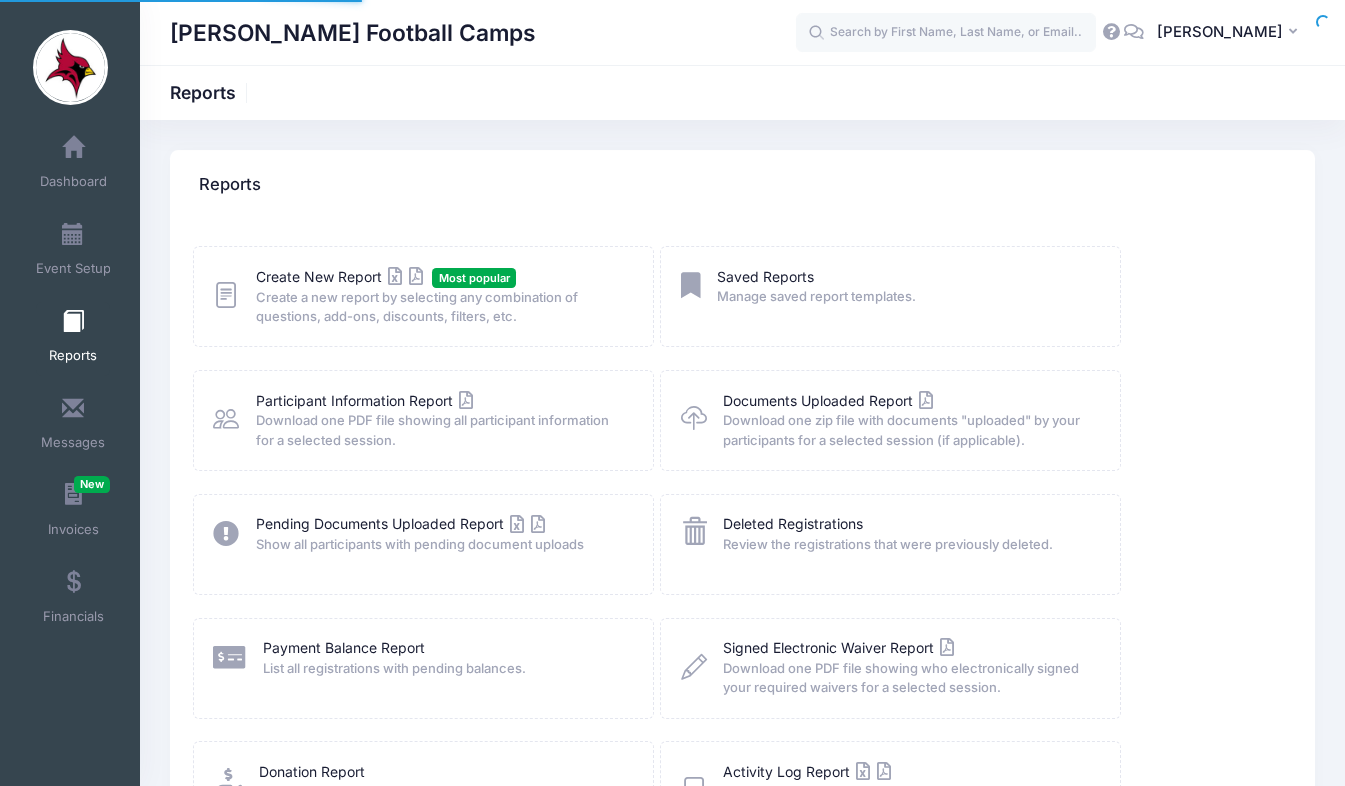 scroll, scrollTop: 0, scrollLeft: 0, axis: both 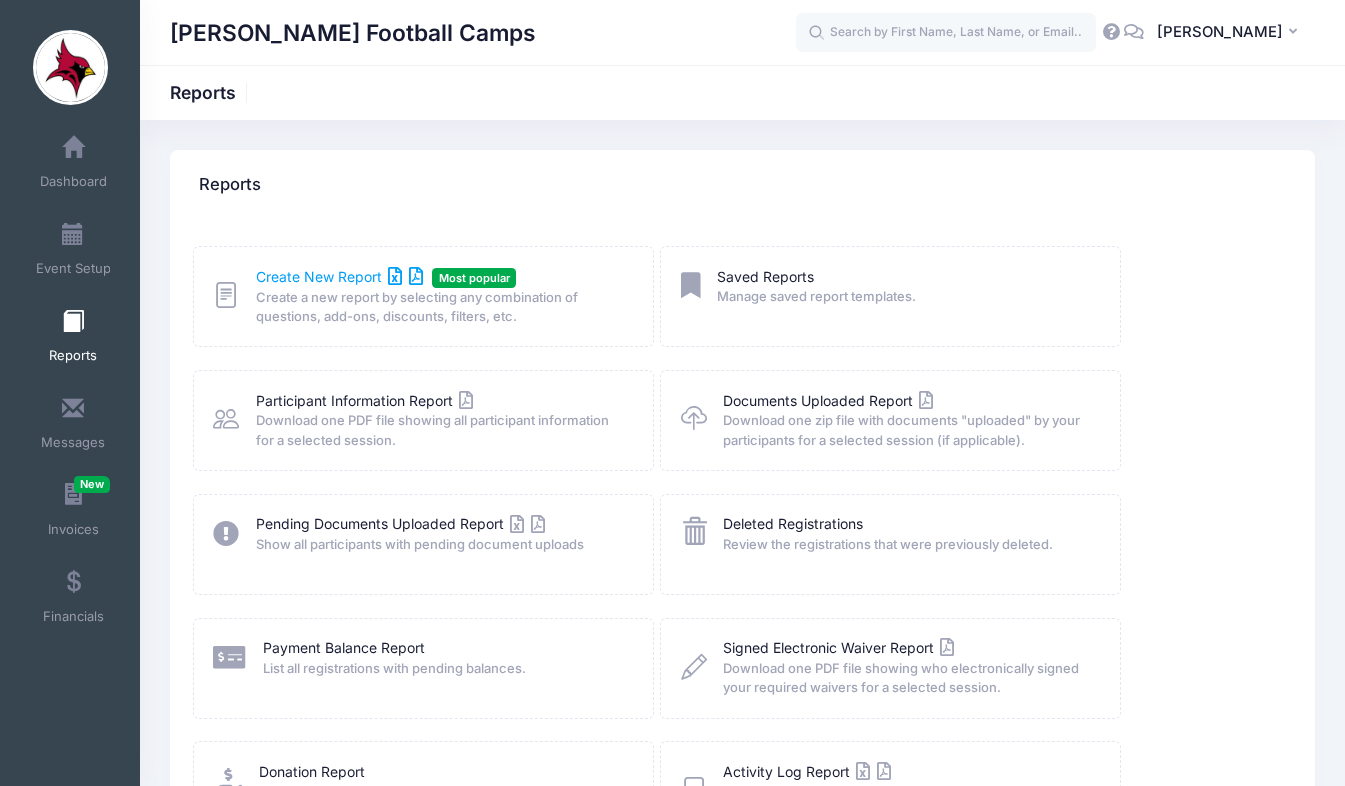 click on "Create New Report" at bounding box center (339, 276) 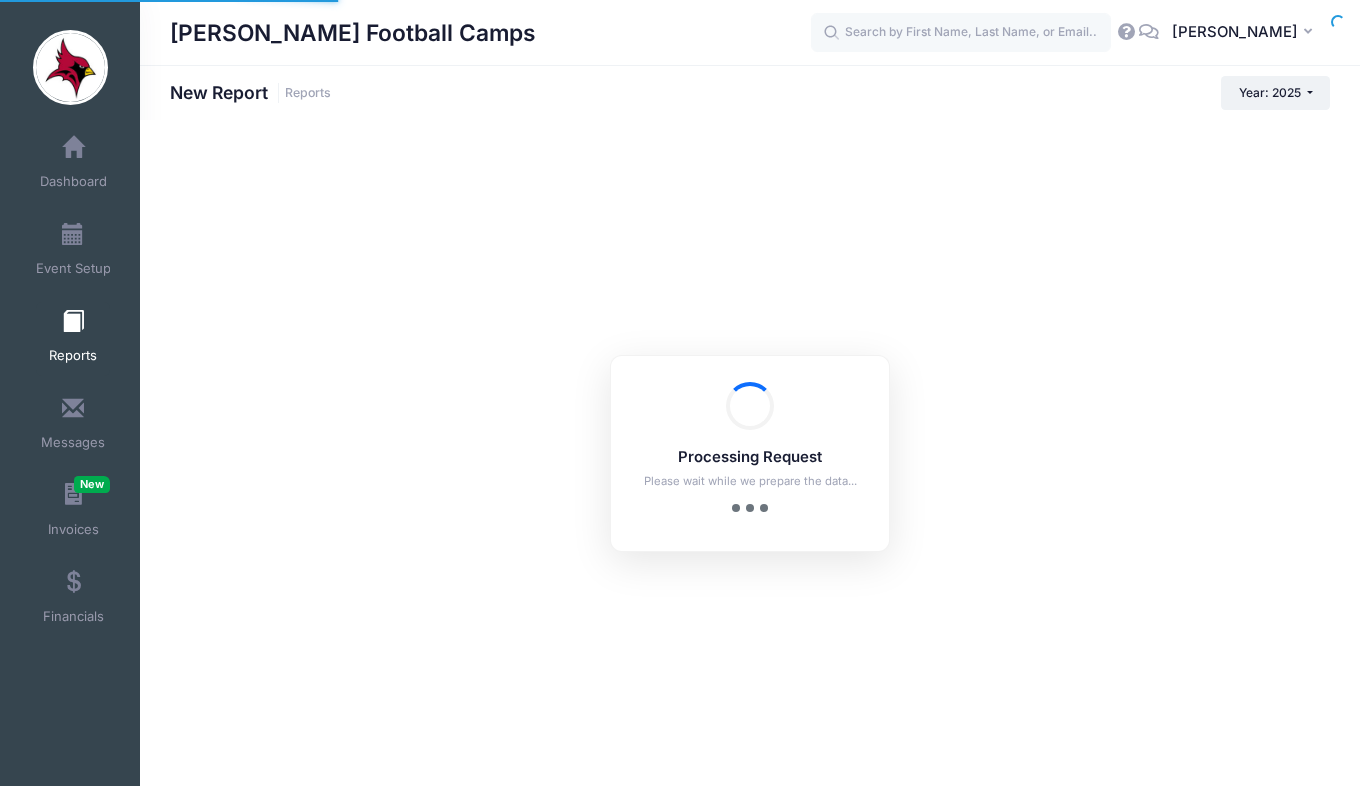 scroll, scrollTop: 0, scrollLeft: 0, axis: both 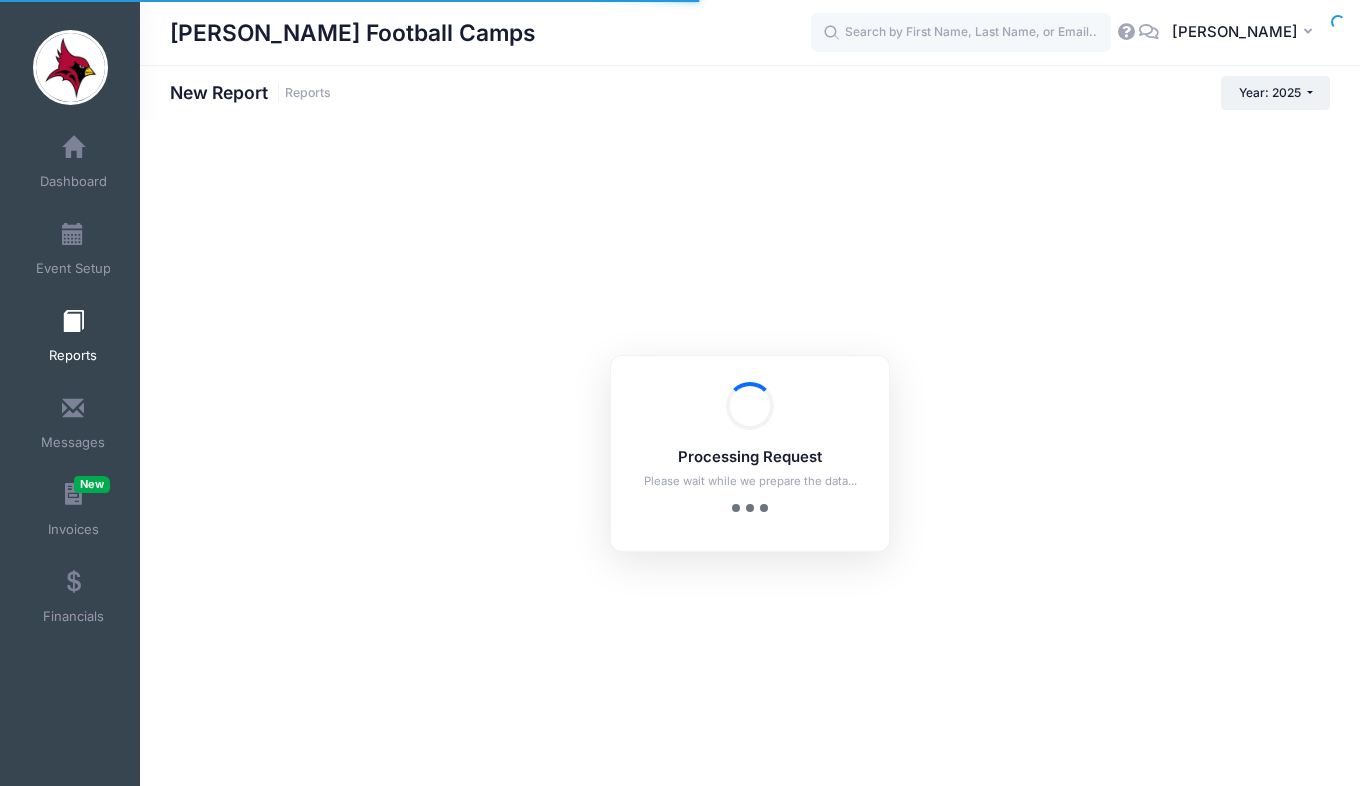 checkbox on "true" 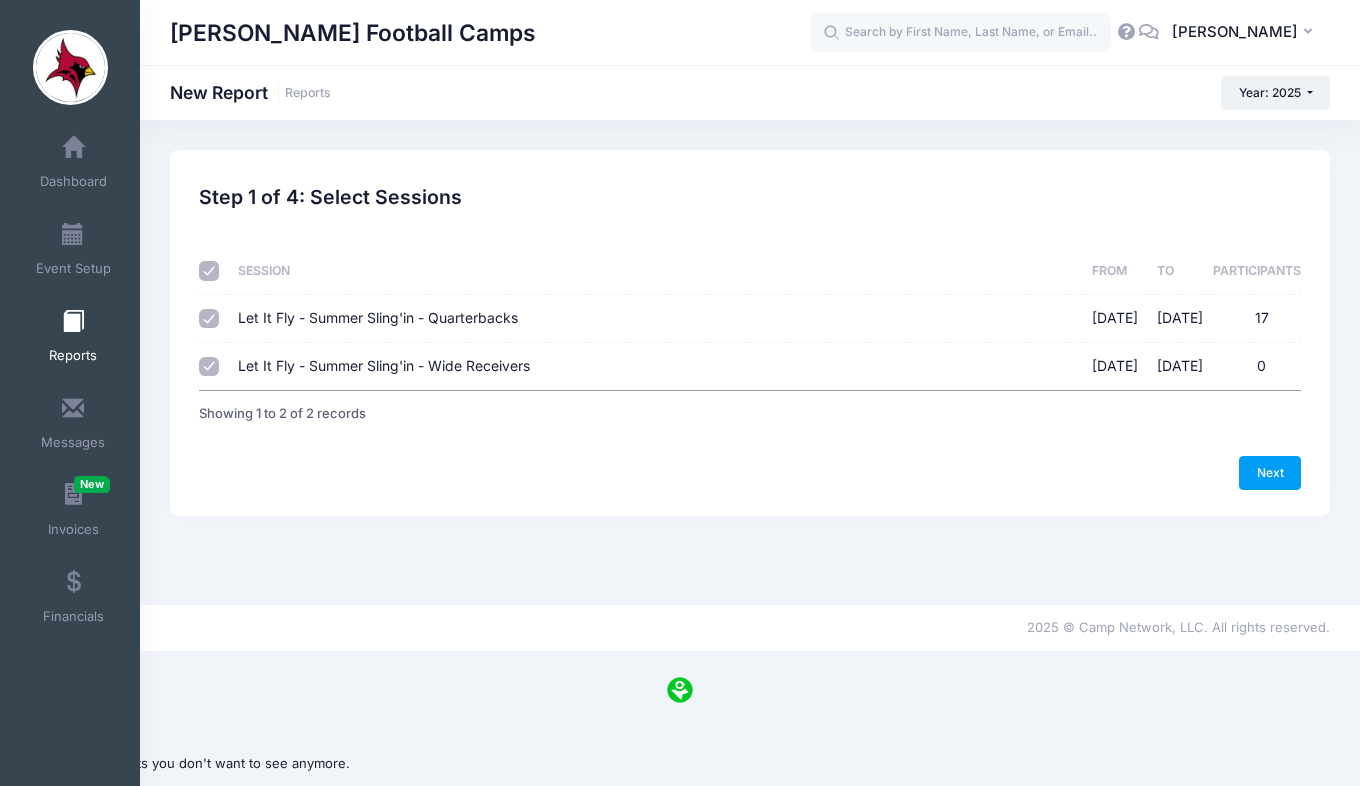 click on "Let It Fly - Summer Sling'in - Wide Receivers [DATE] - [DATE]  0" at bounding box center (209, 367) 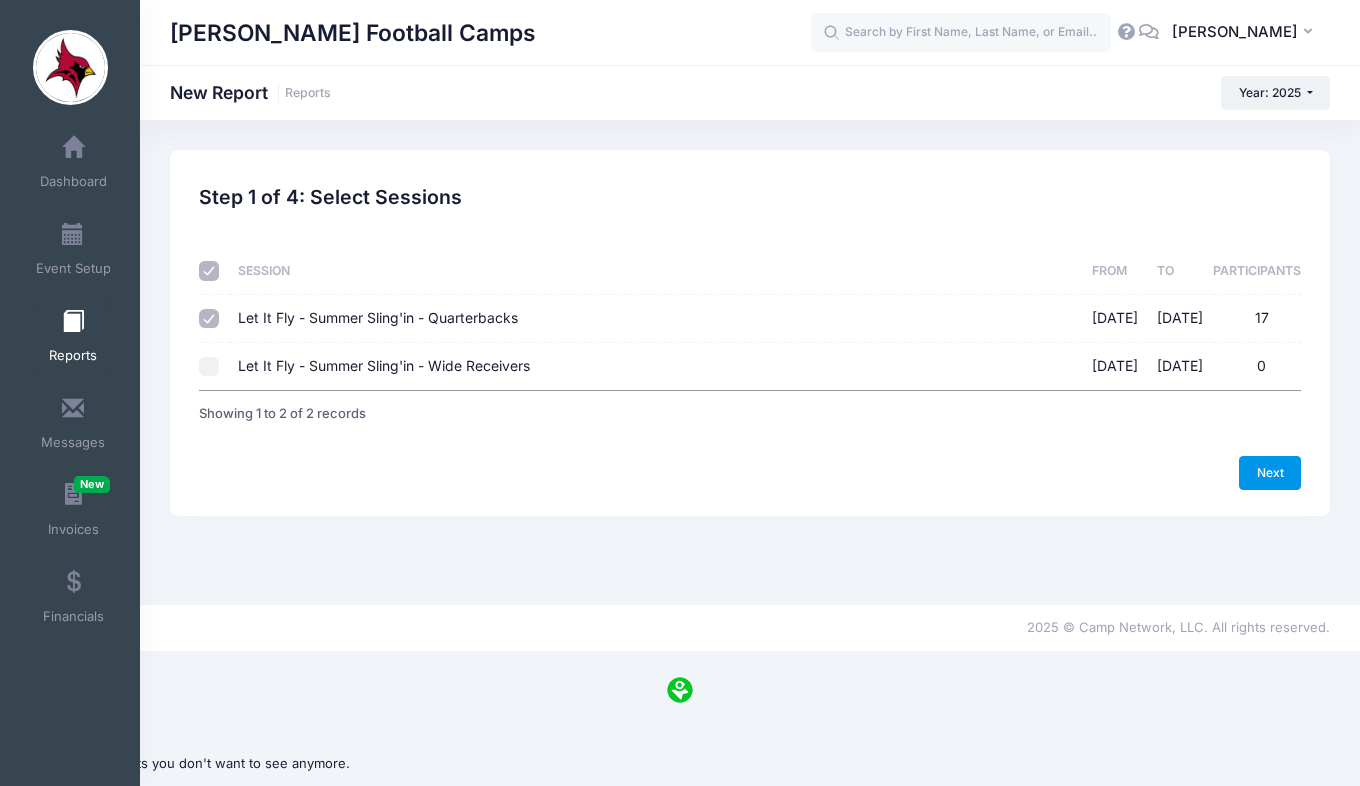 click on "Next" at bounding box center [1270, 473] 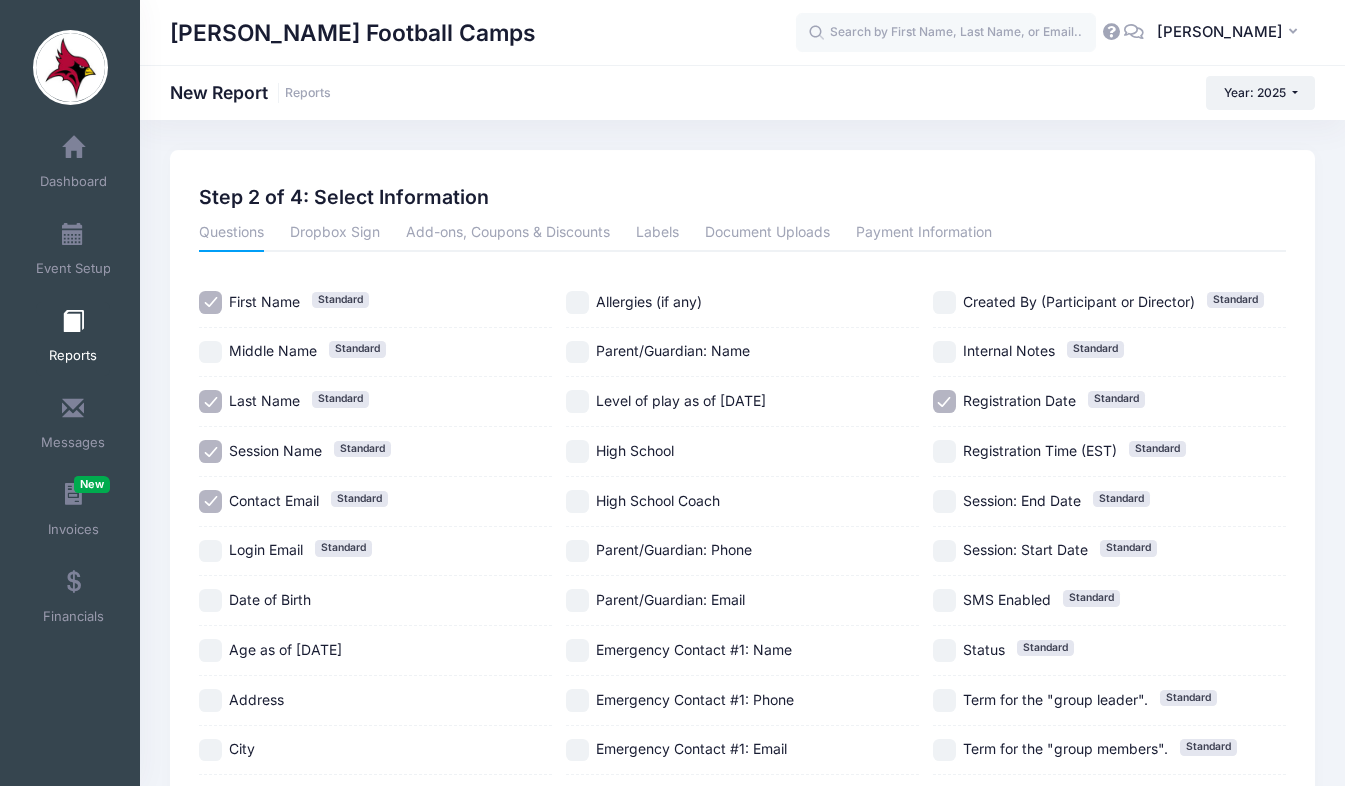 click on "High School" at bounding box center [577, 451] 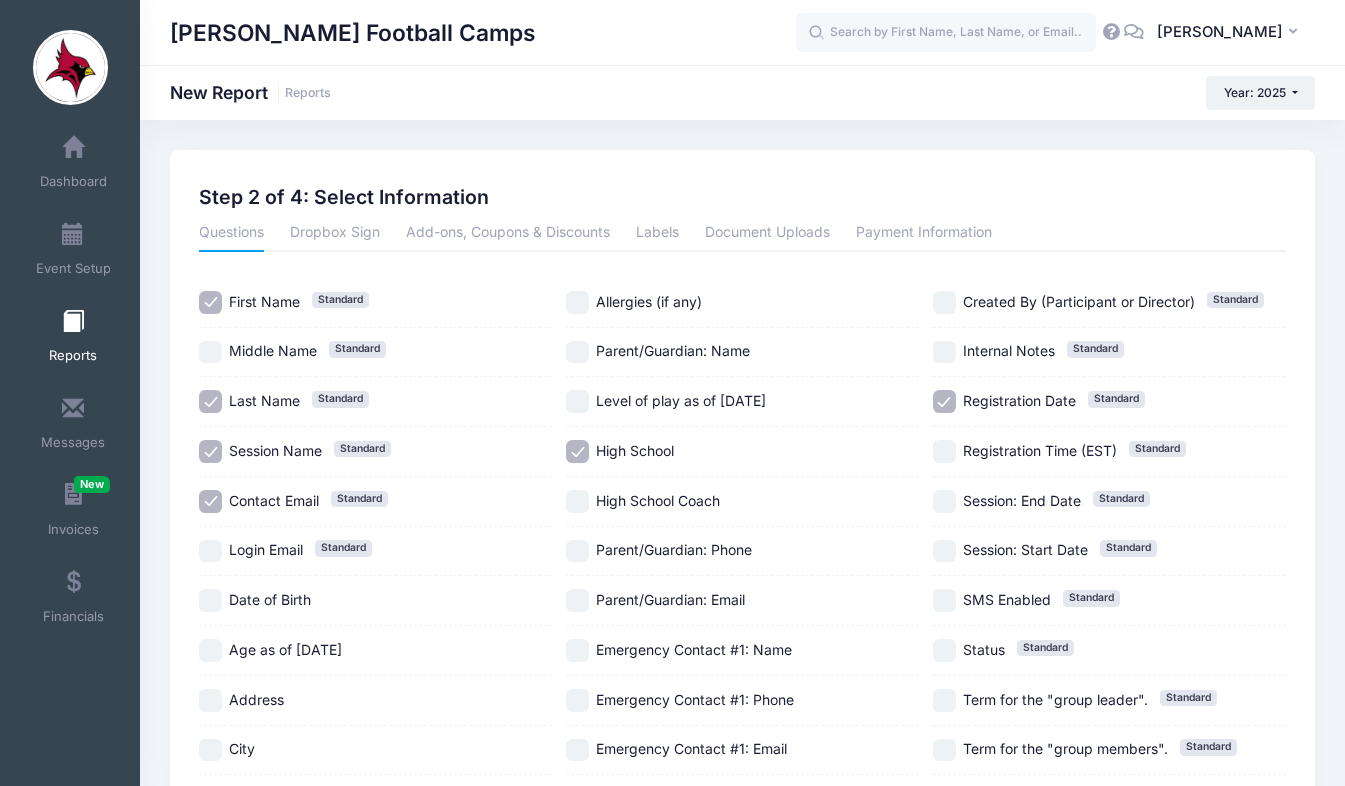 click on "Level of play as of [DATE]" at bounding box center [577, 401] 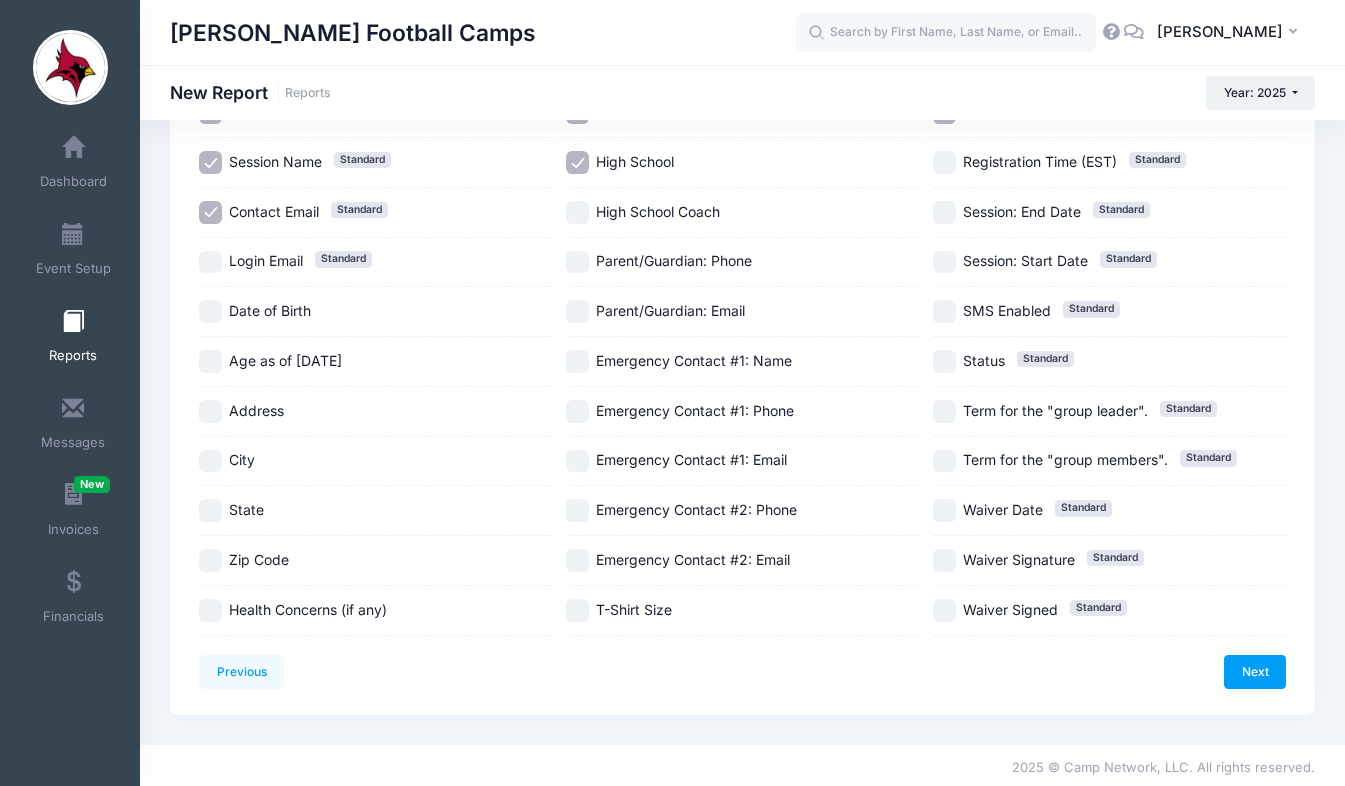 scroll, scrollTop: 294, scrollLeft: 0, axis: vertical 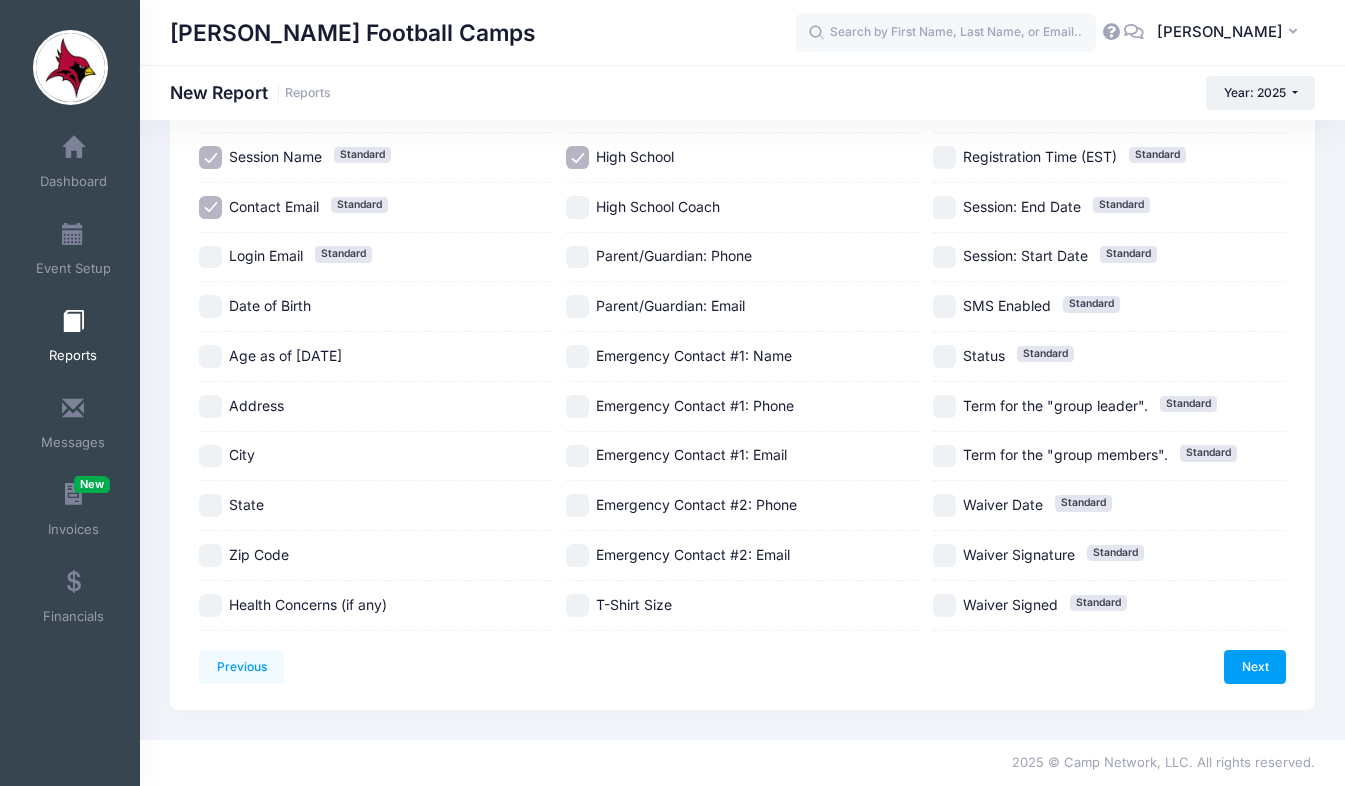 click at bounding box center (8, 794) 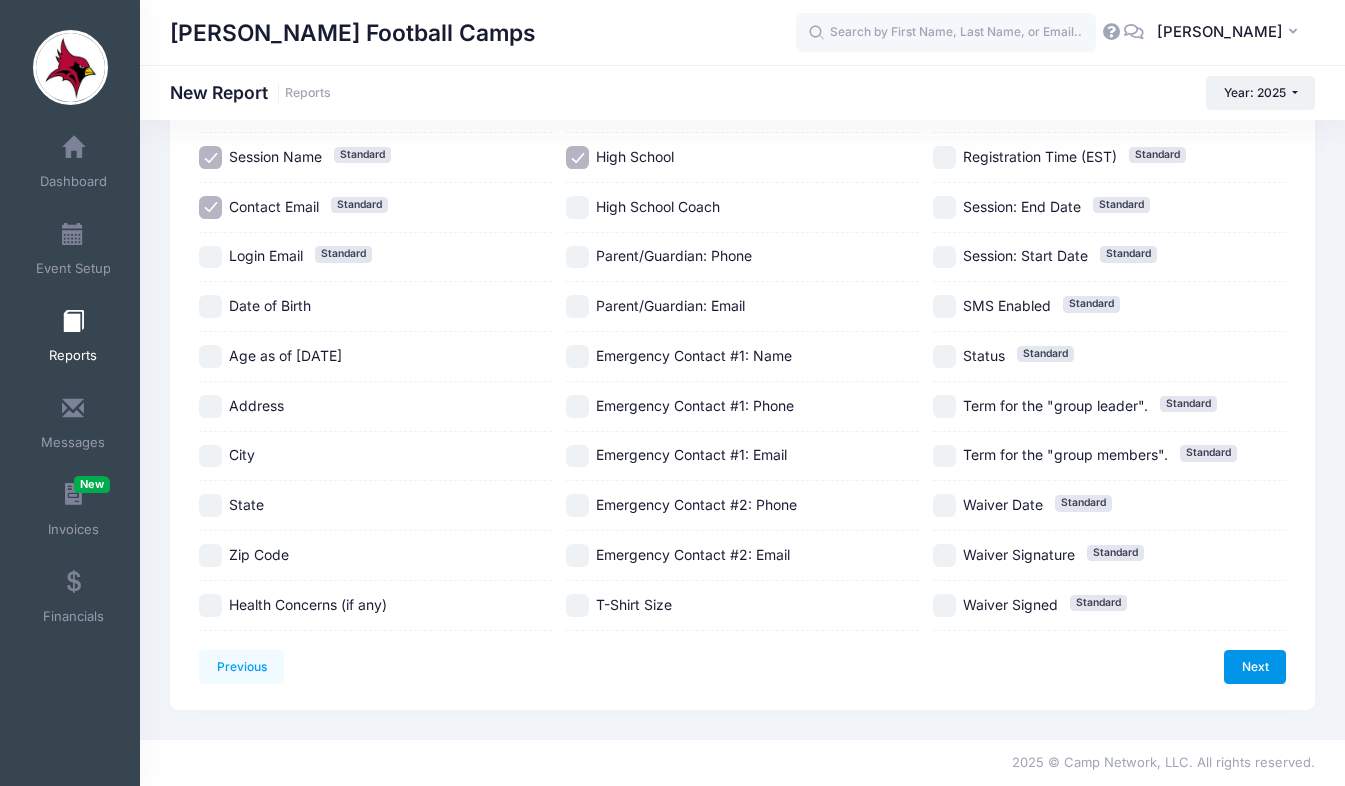 click on "Next" at bounding box center (1255, 667) 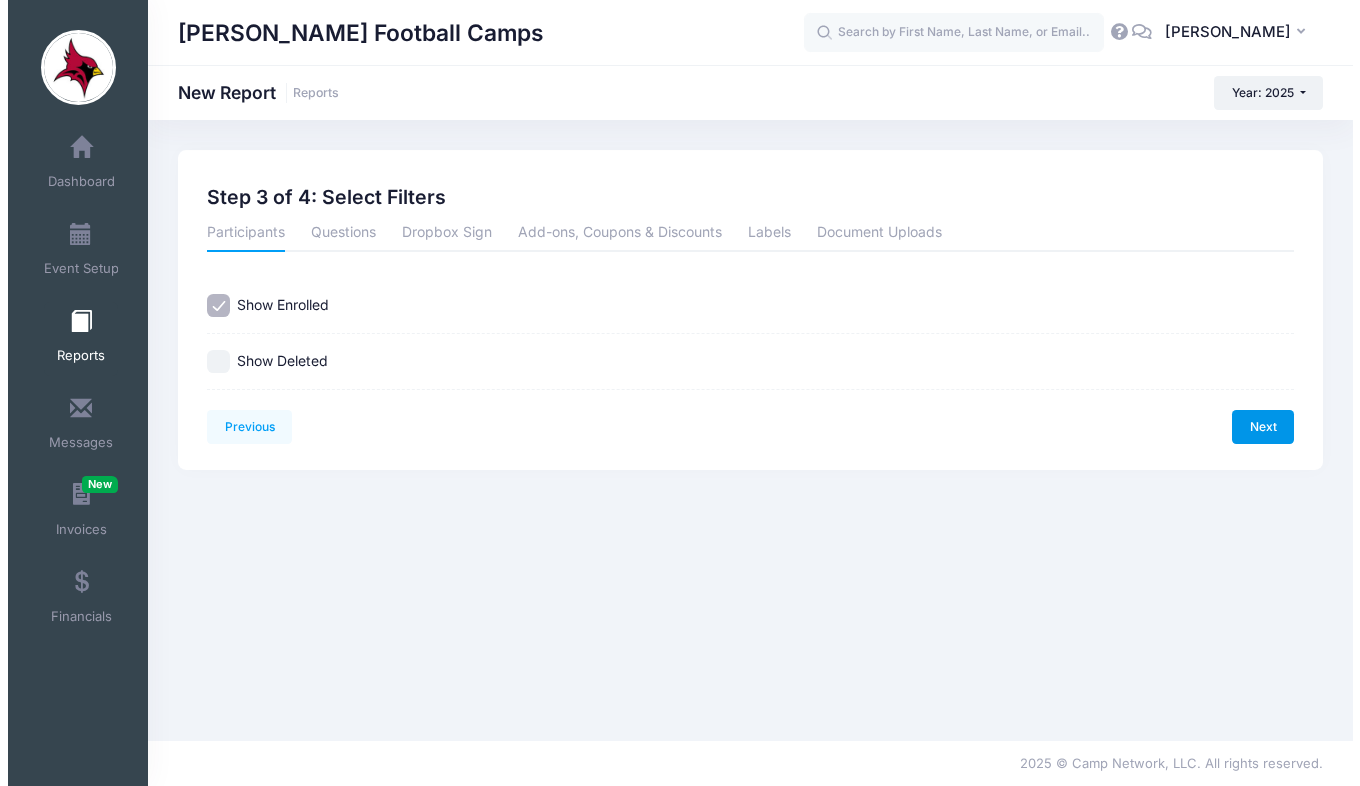 scroll, scrollTop: 0, scrollLeft: 0, axis: both 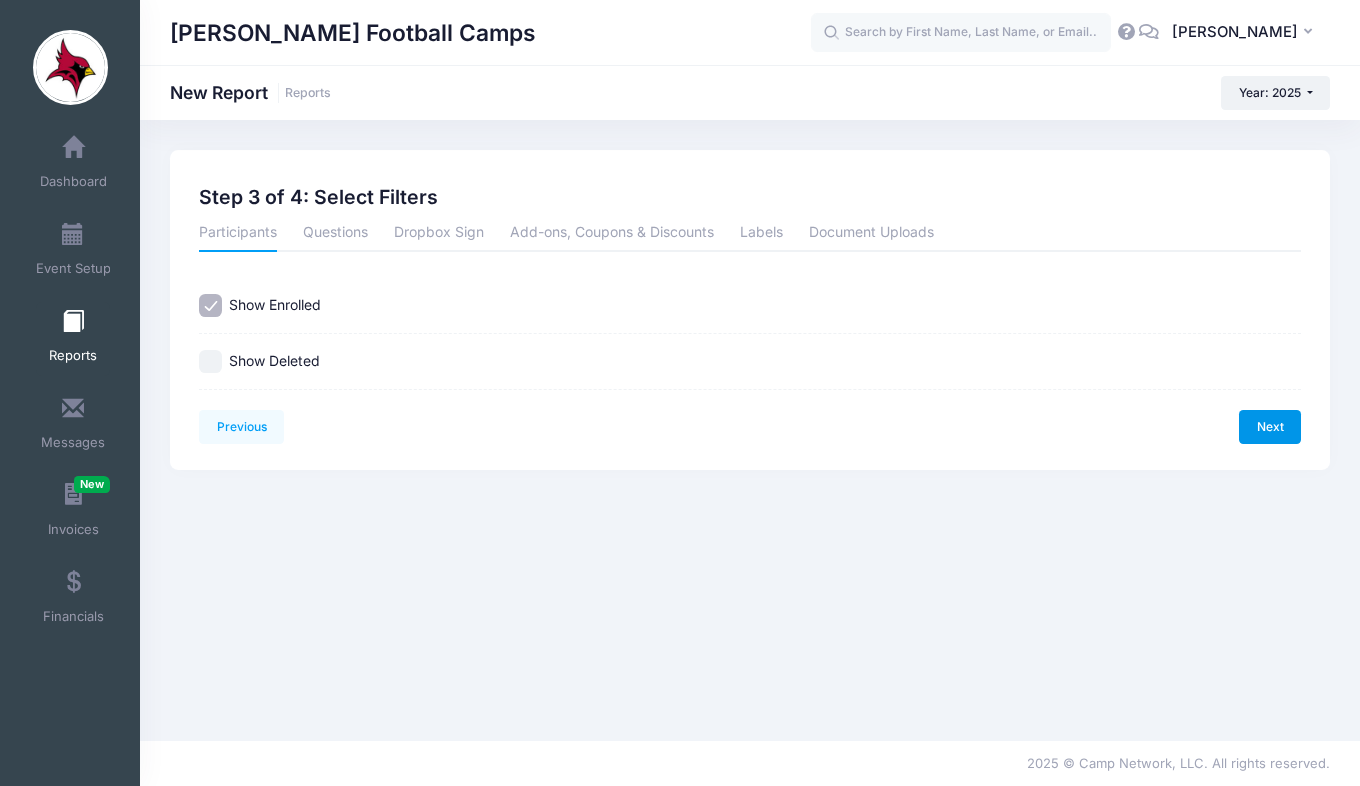 click on "Next" at bounding box center [1270, 427] 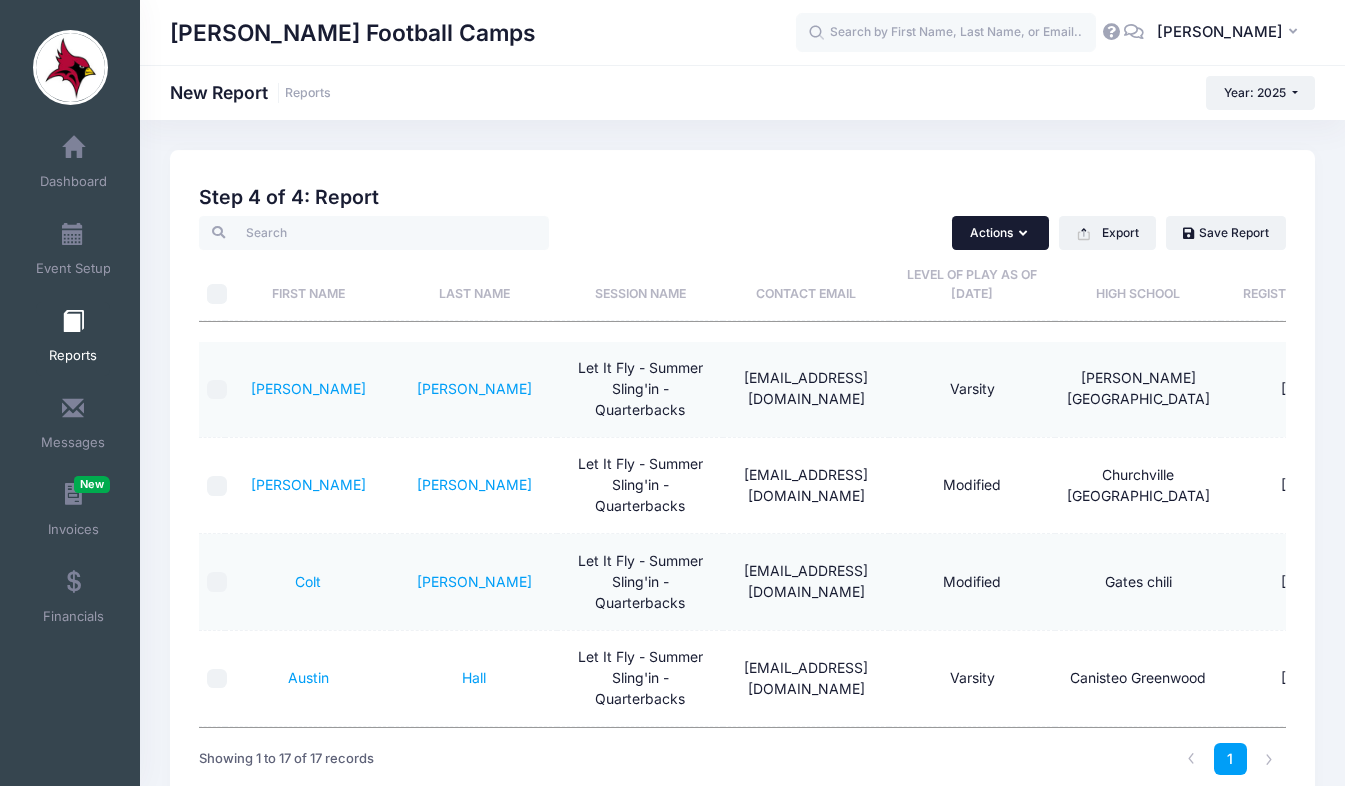 click on "Actions" at bounding box center [1000, 233] 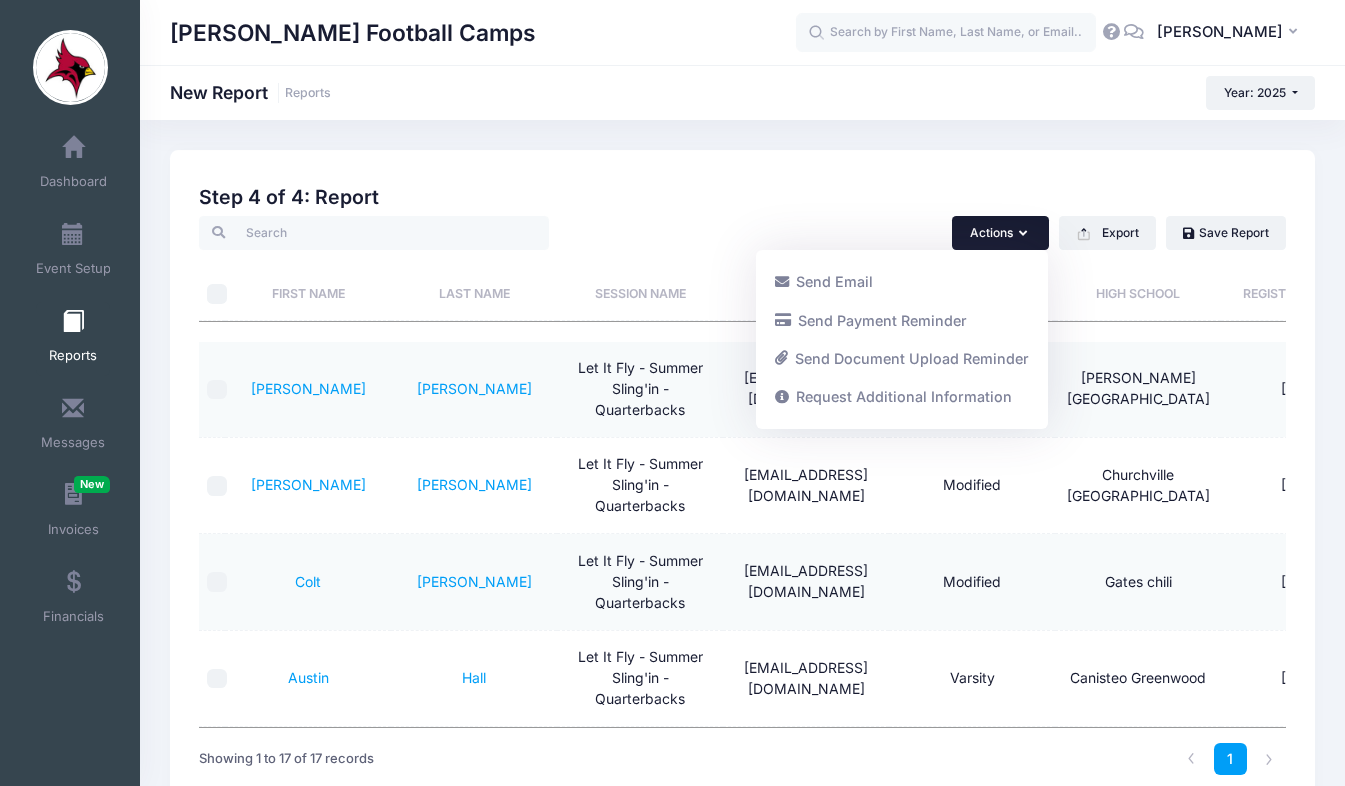 click on "Actions" at bounding box center [1000, 233] 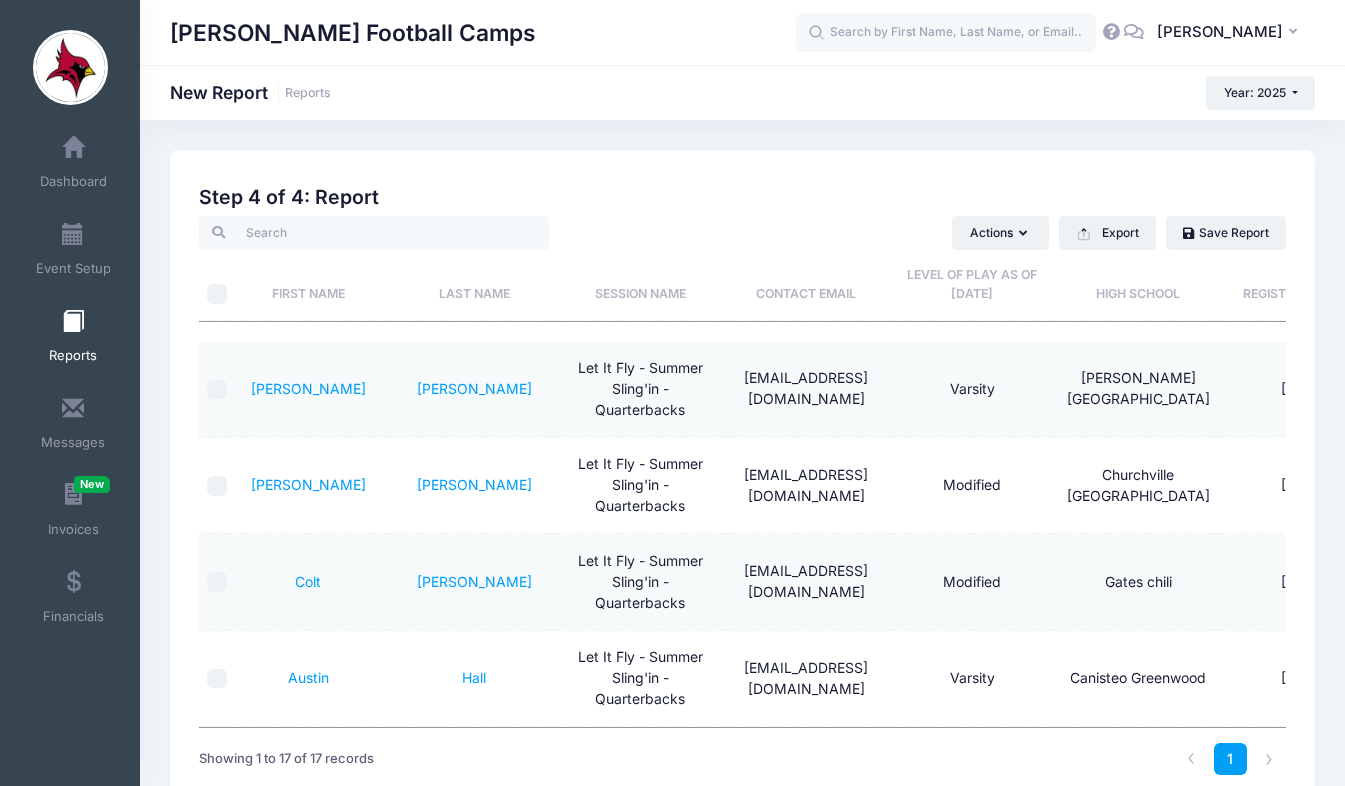 click at bounding box center [217, 294] 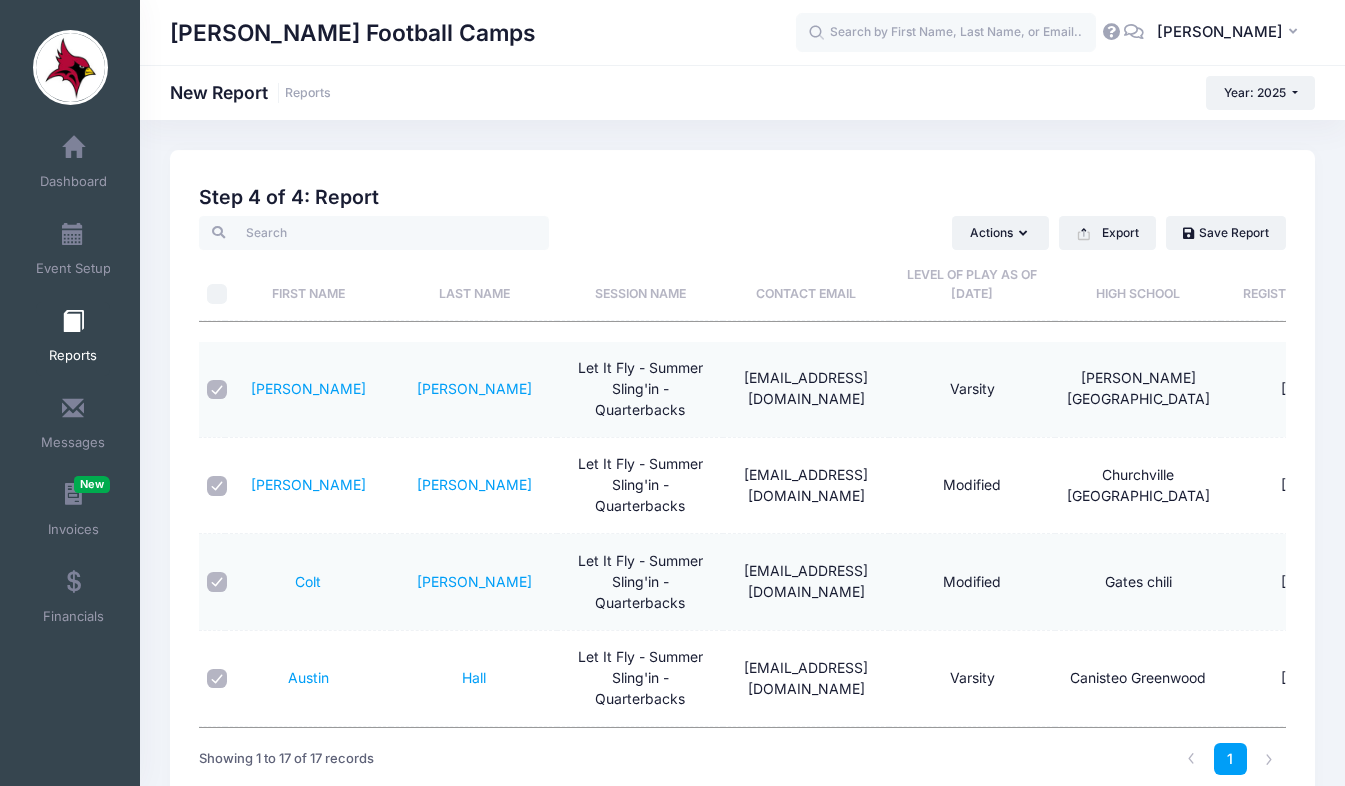 checkbox on "true" 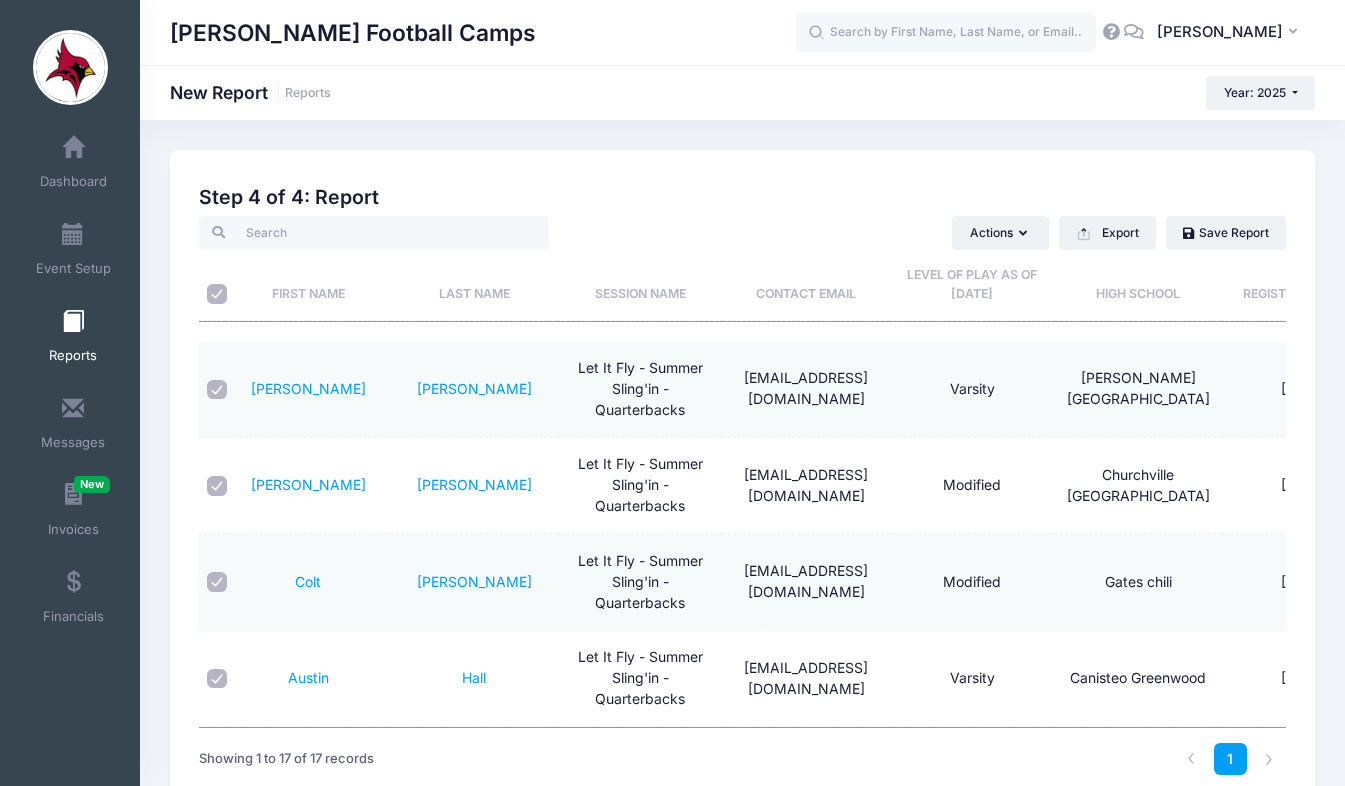 checkbox on "true" 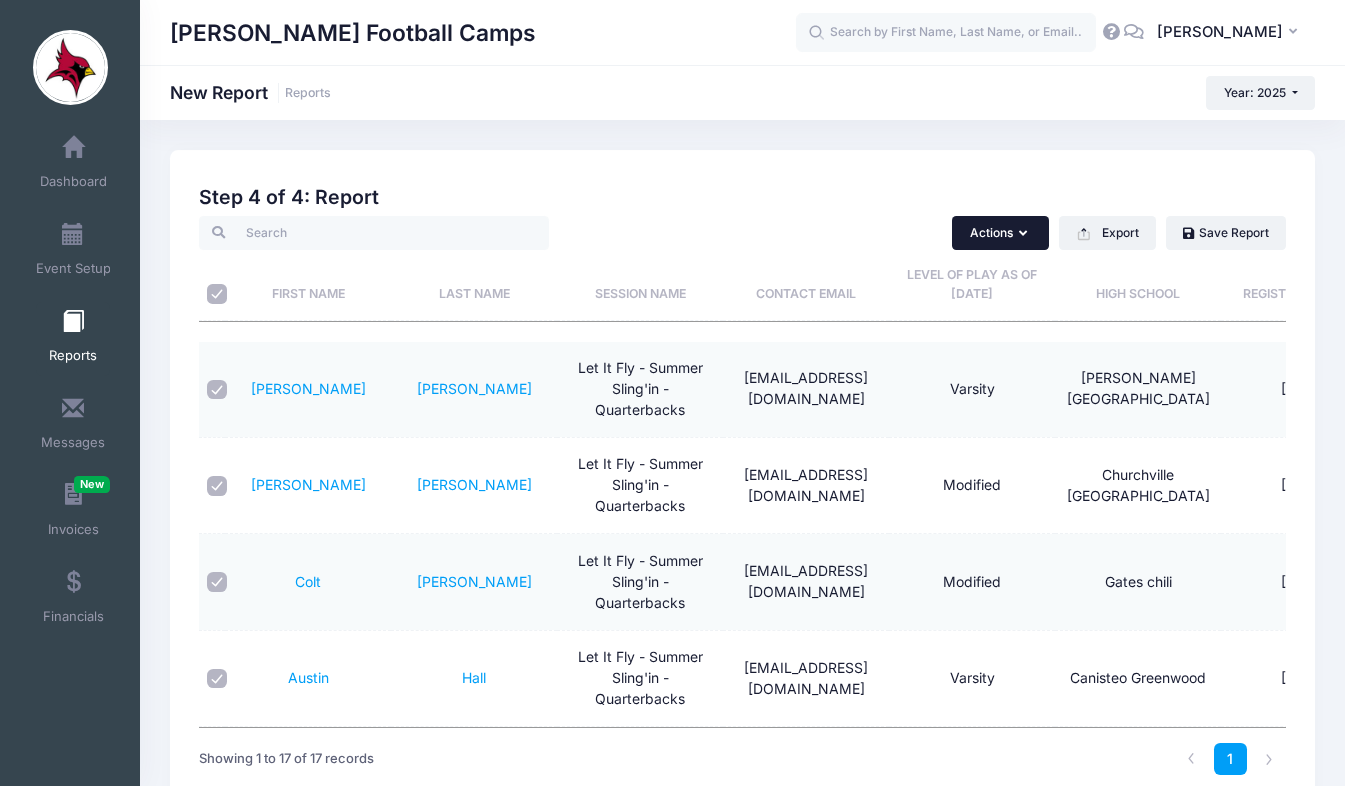 click on "Actions" at bounding box center [1000, 233] 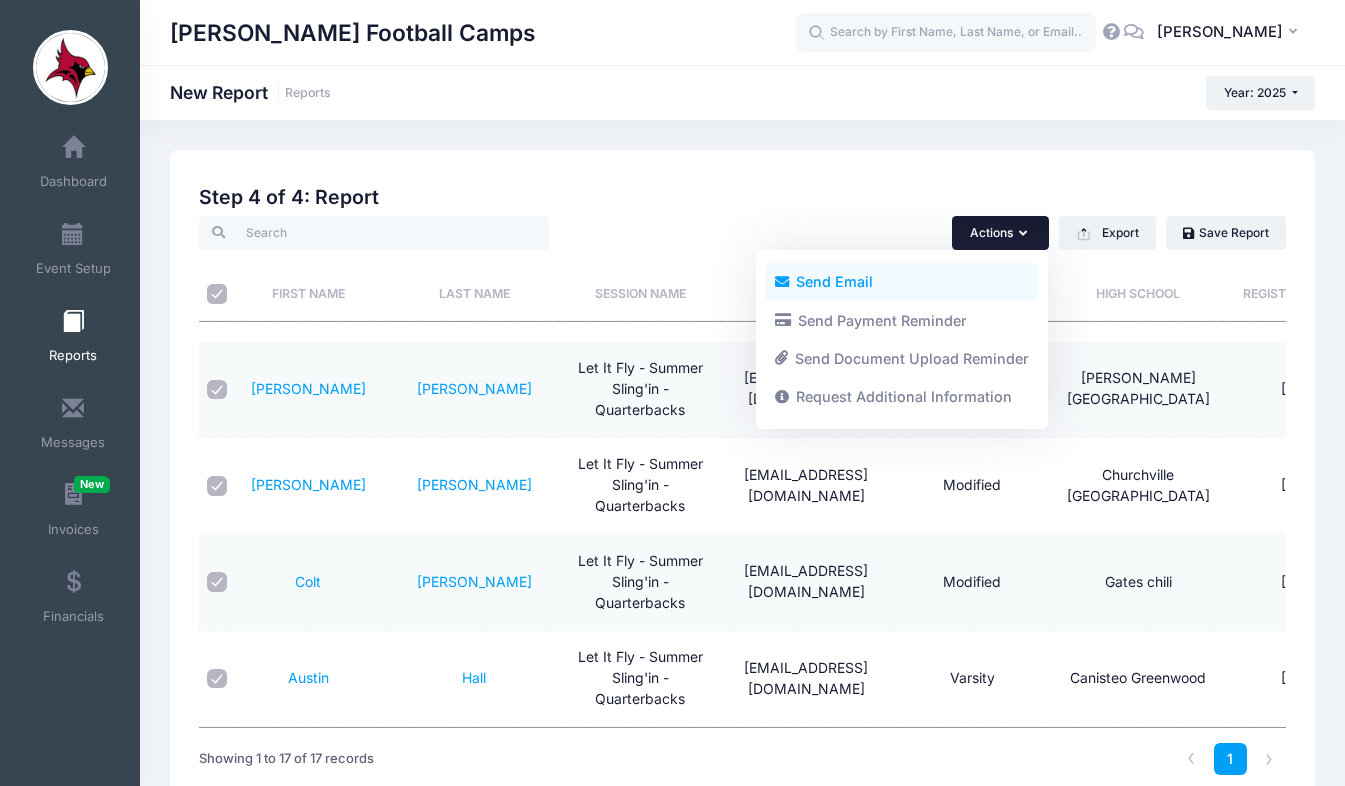 click on "Send Email" at bounding box center [901, 282] 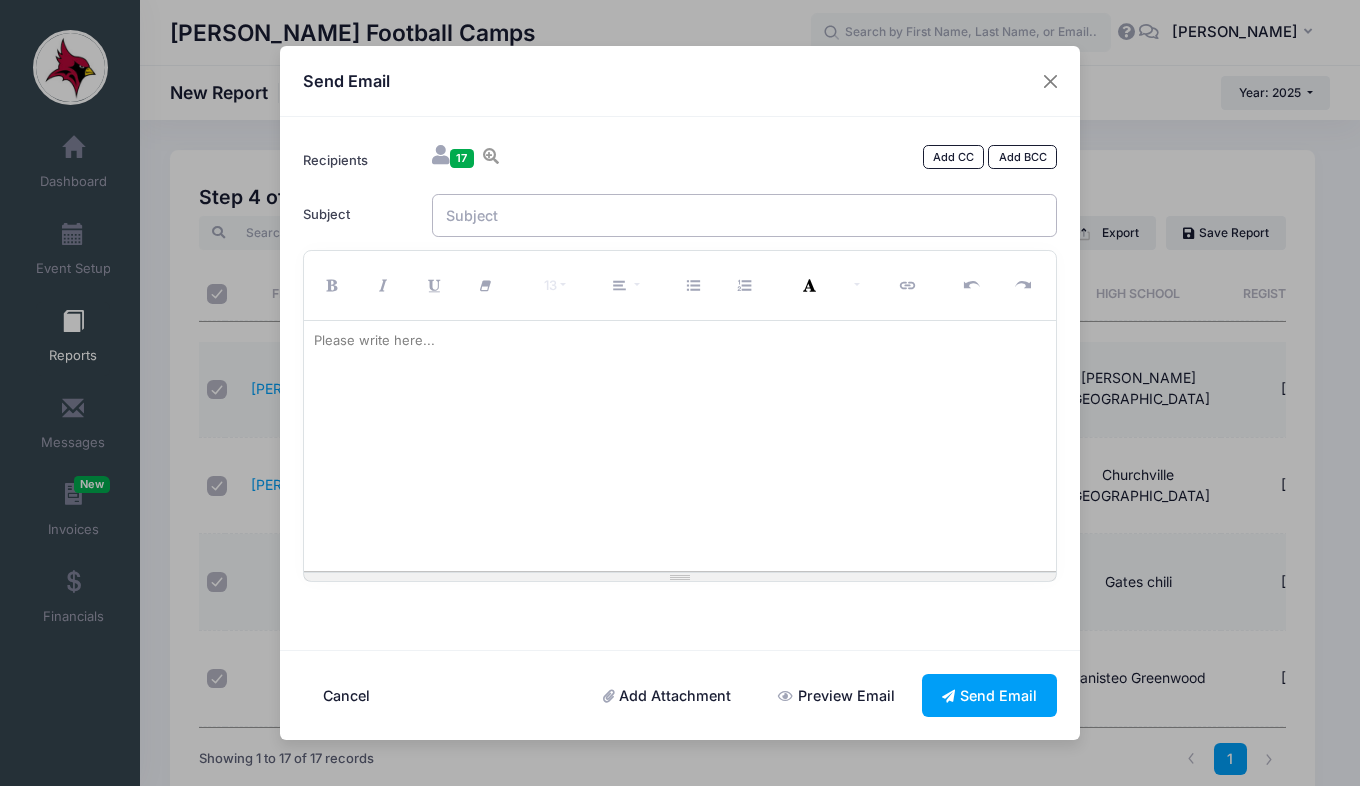 click on "Subject" at bounding box center [745, 215] 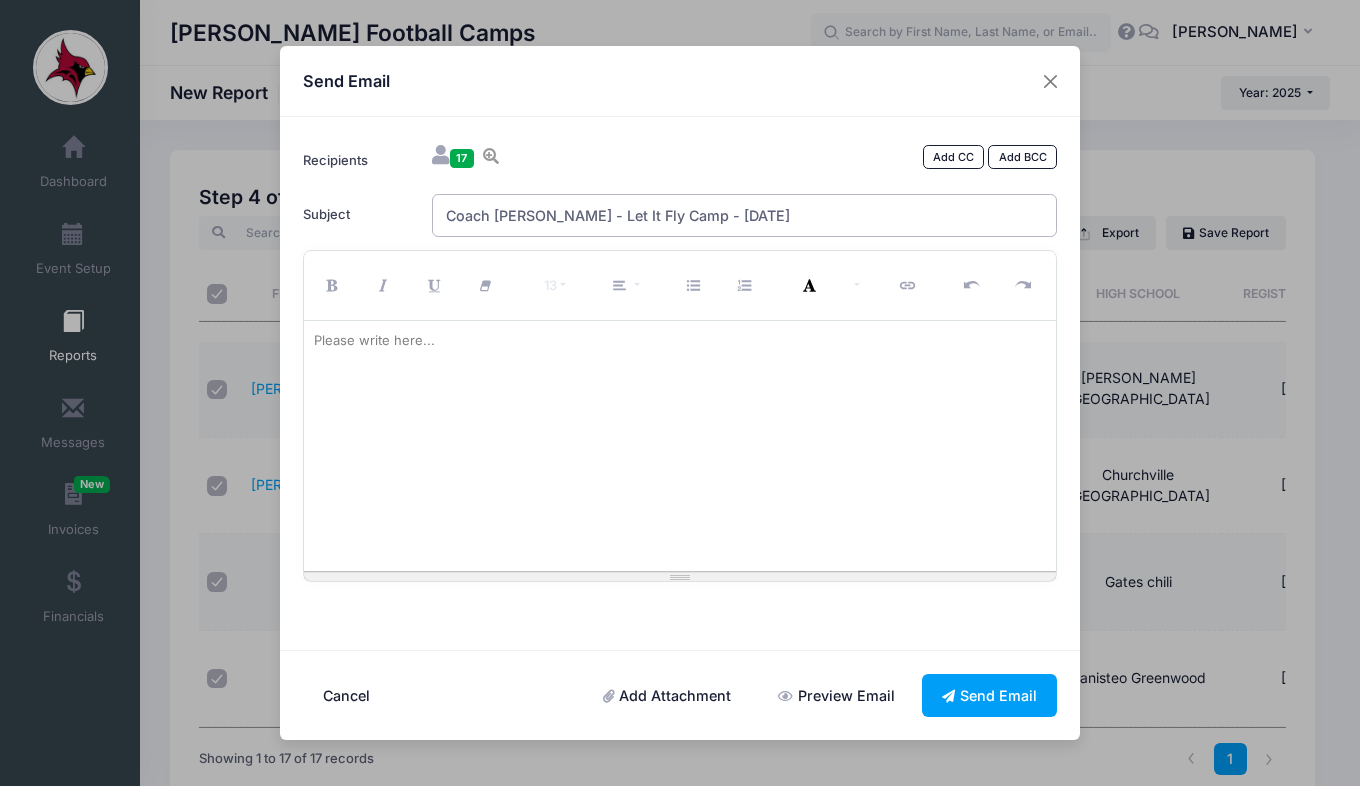type on "Coach [PERSON_NAME] - Let It Fly Camp - [DATE]" 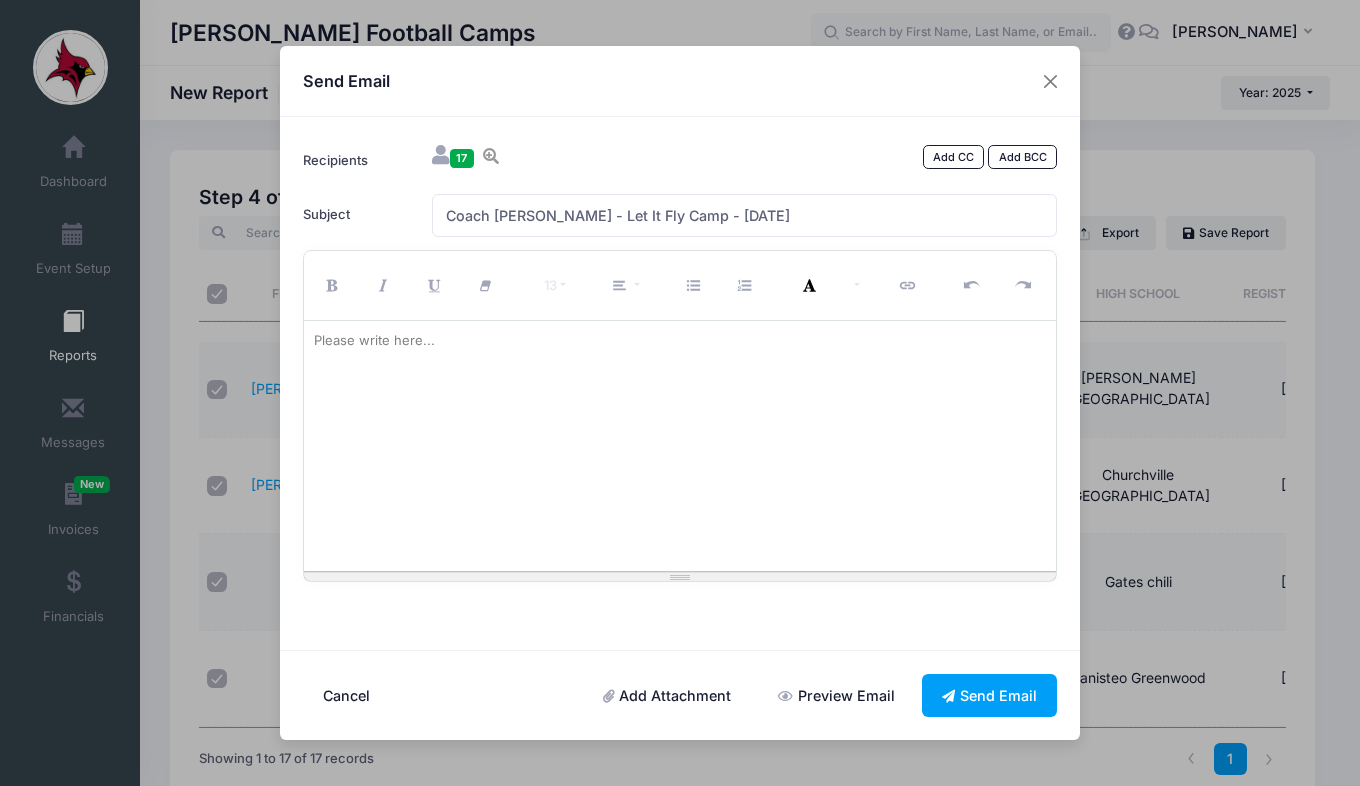 type 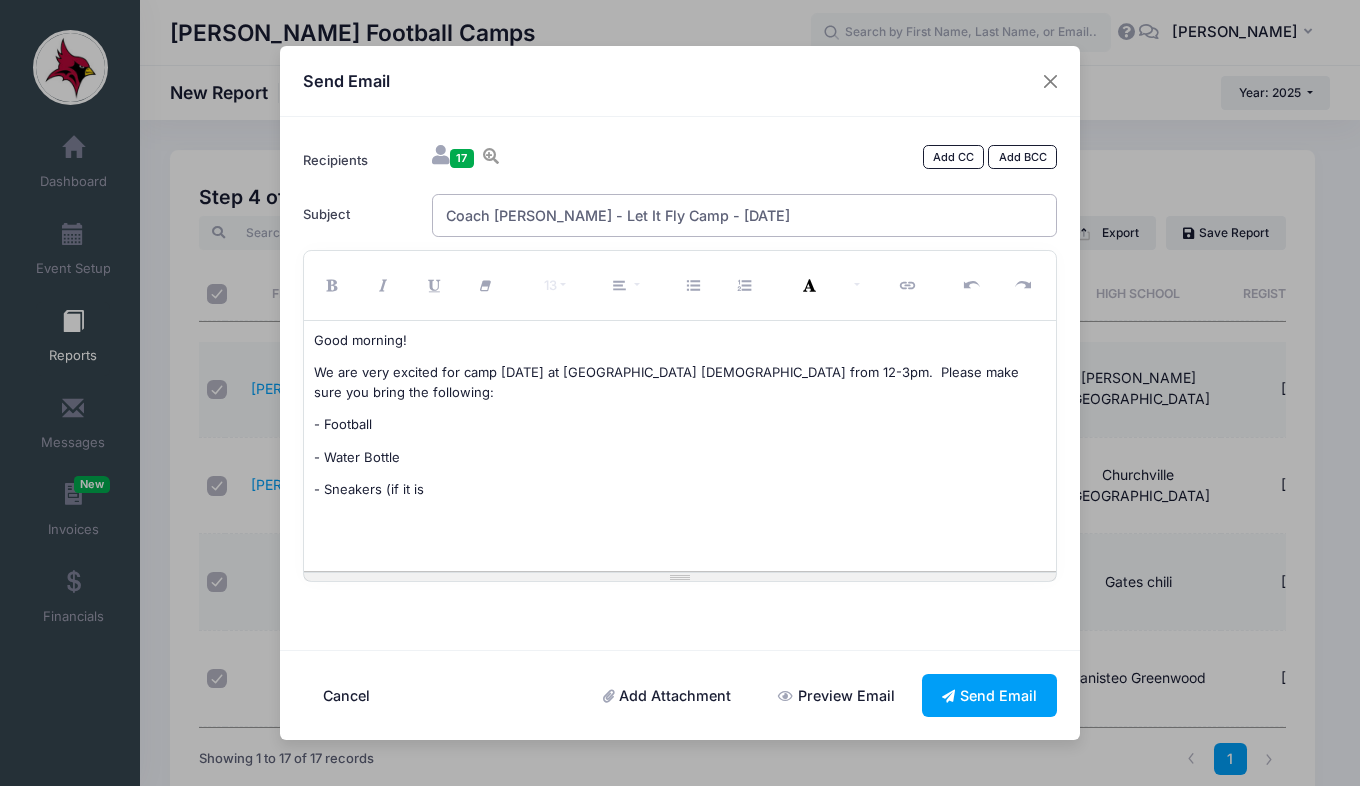 click on "Coach [PERSON_NAME] - Let It Fly Camp - [DATE]" at bounding box center (745, 215) 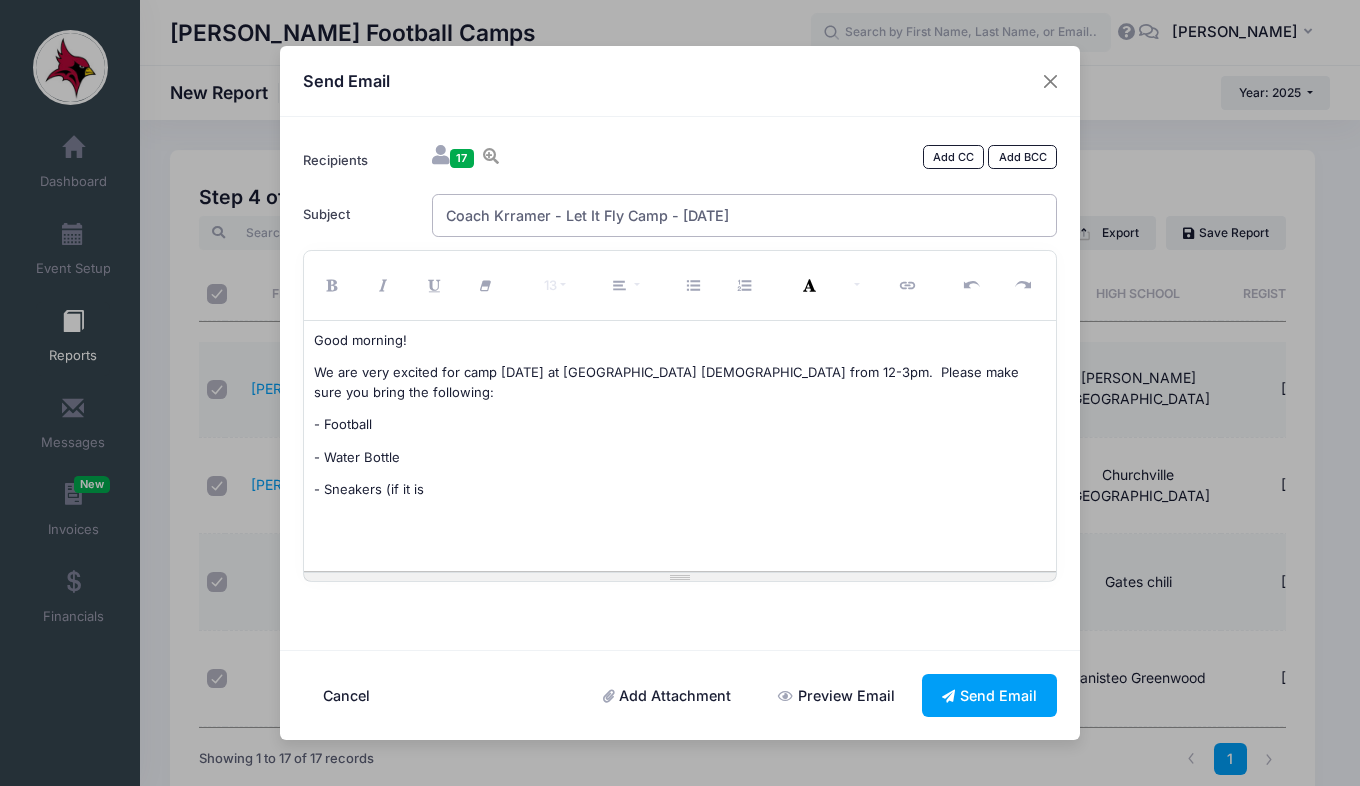 type on "Coach [PERSON_NAME] - Let It Fly Camp - [DATE]" 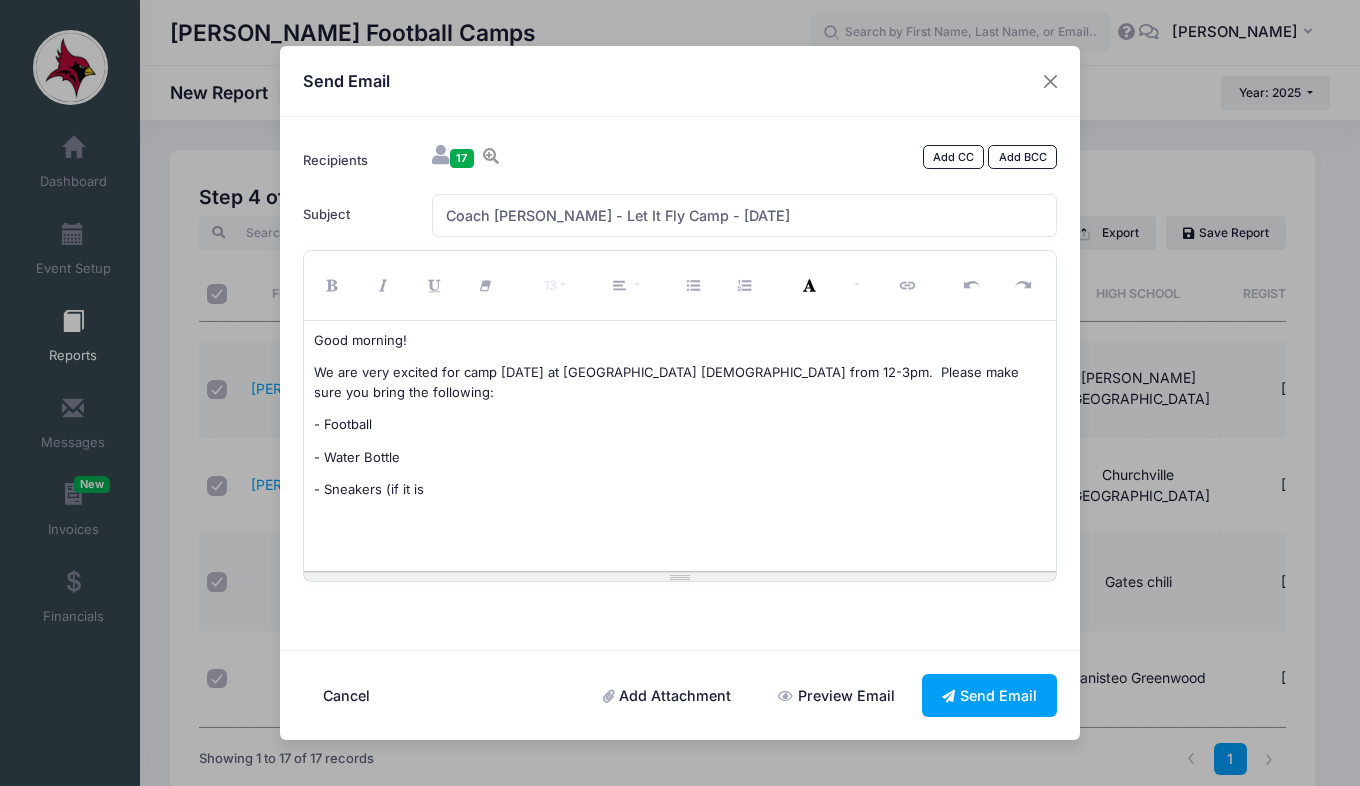 click on "- Sneakers (if it is" at bounding box center [680, 490] 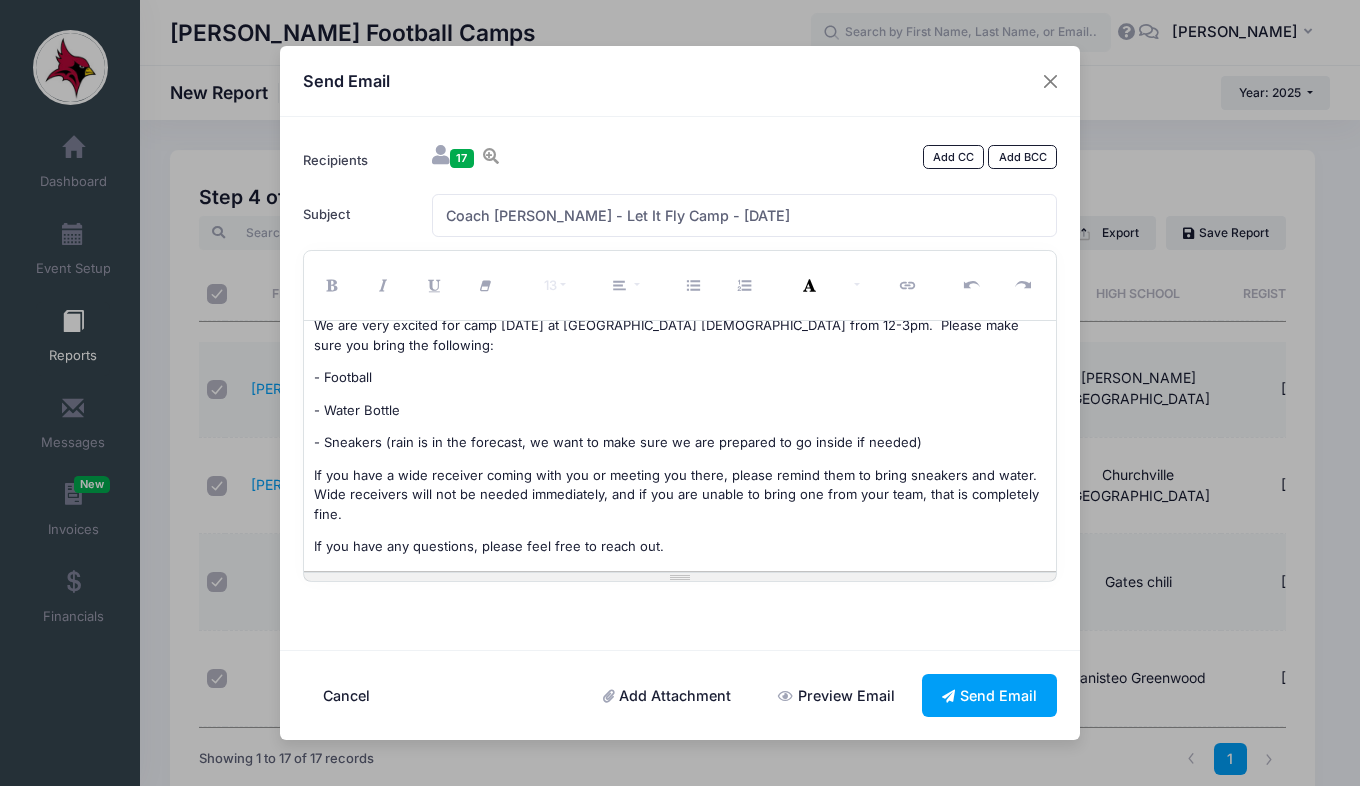 scroll, scrollTop: 112, scrollLeft: 0, axis: vertical 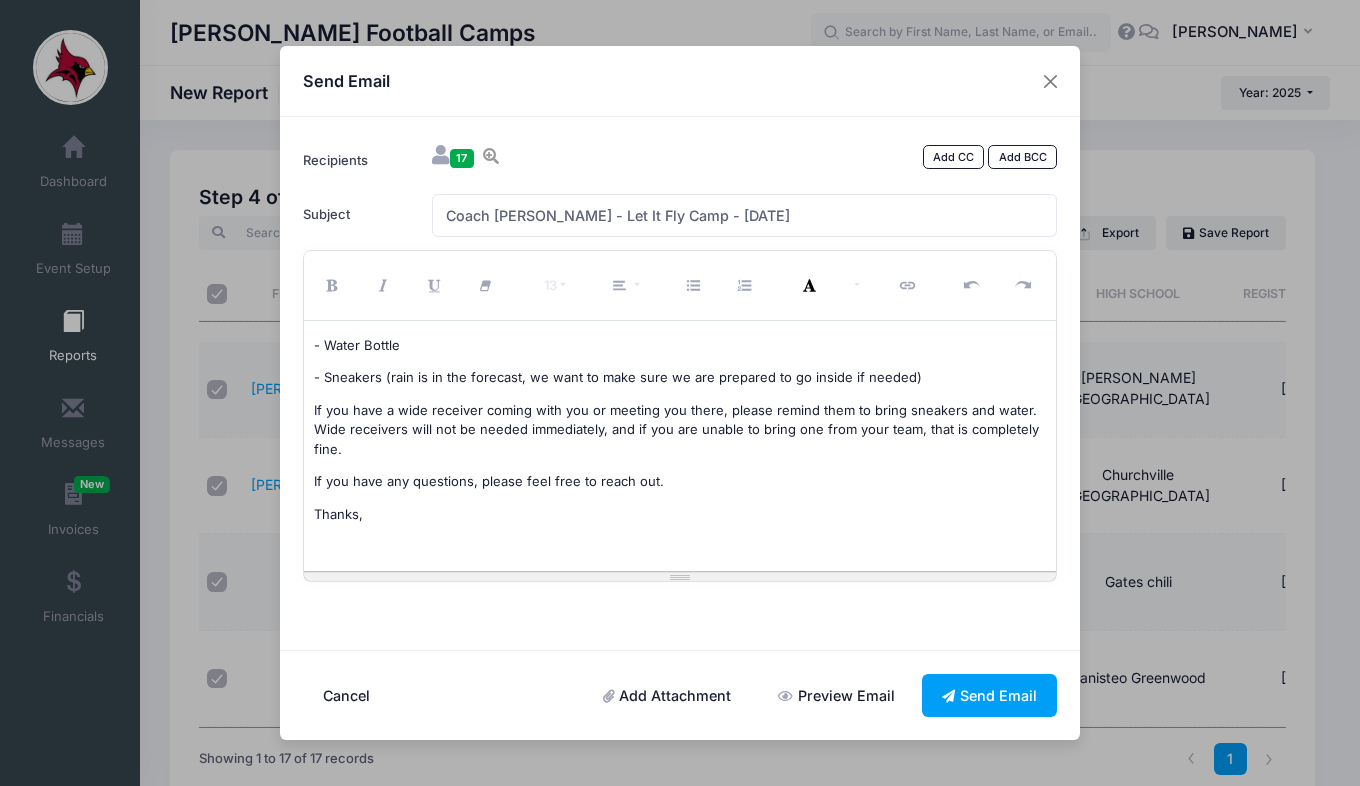 click on "Preview Email" at bounding box center (837, 695) 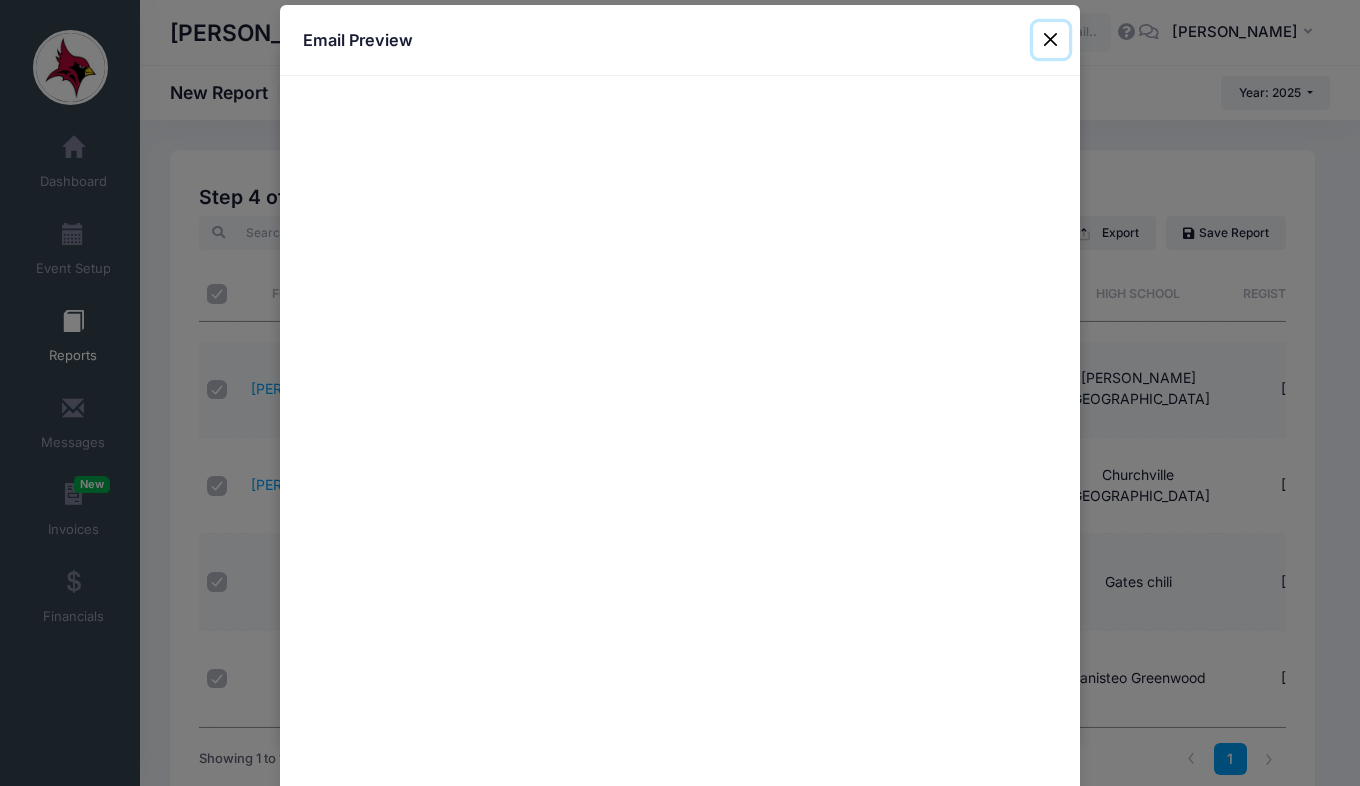 click at bounding box center [1051, 40] 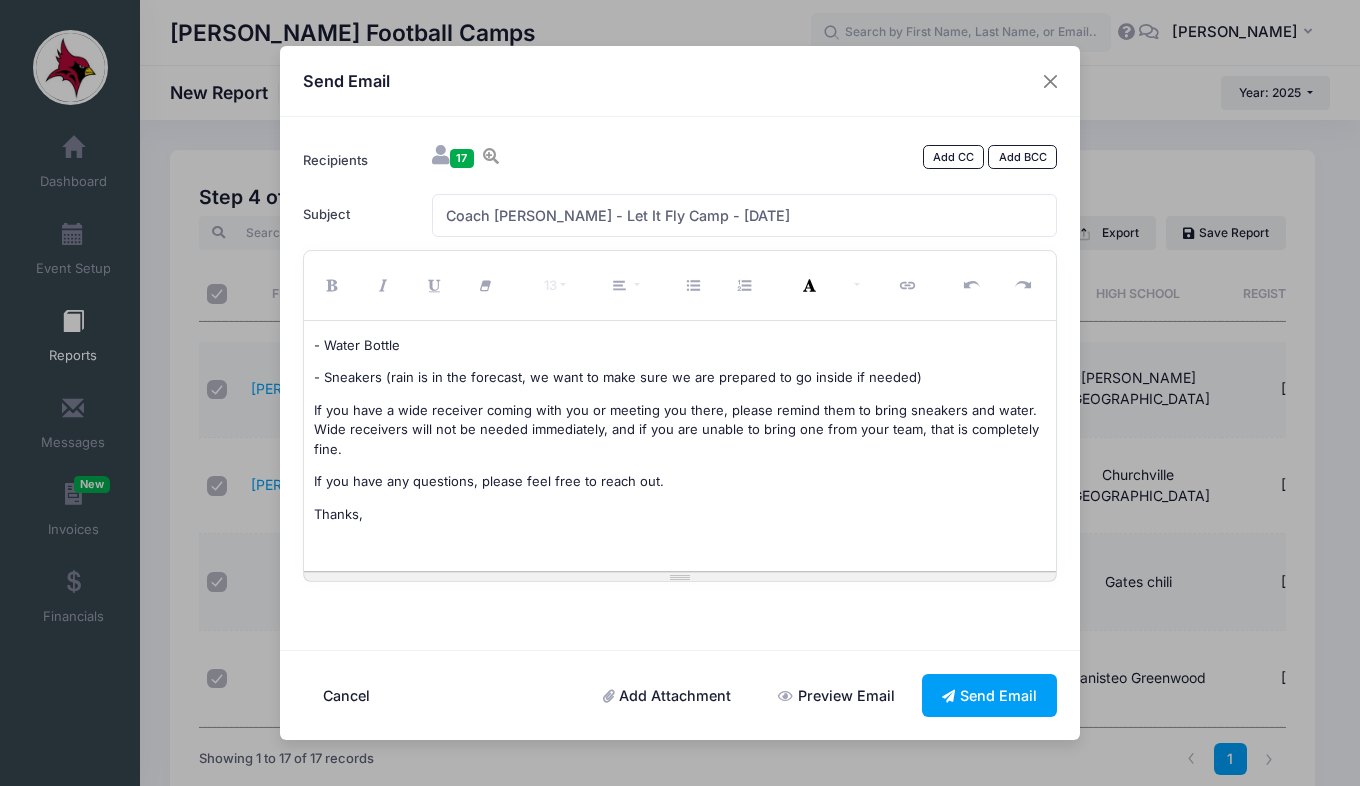 click at bounding box center [680, 547] 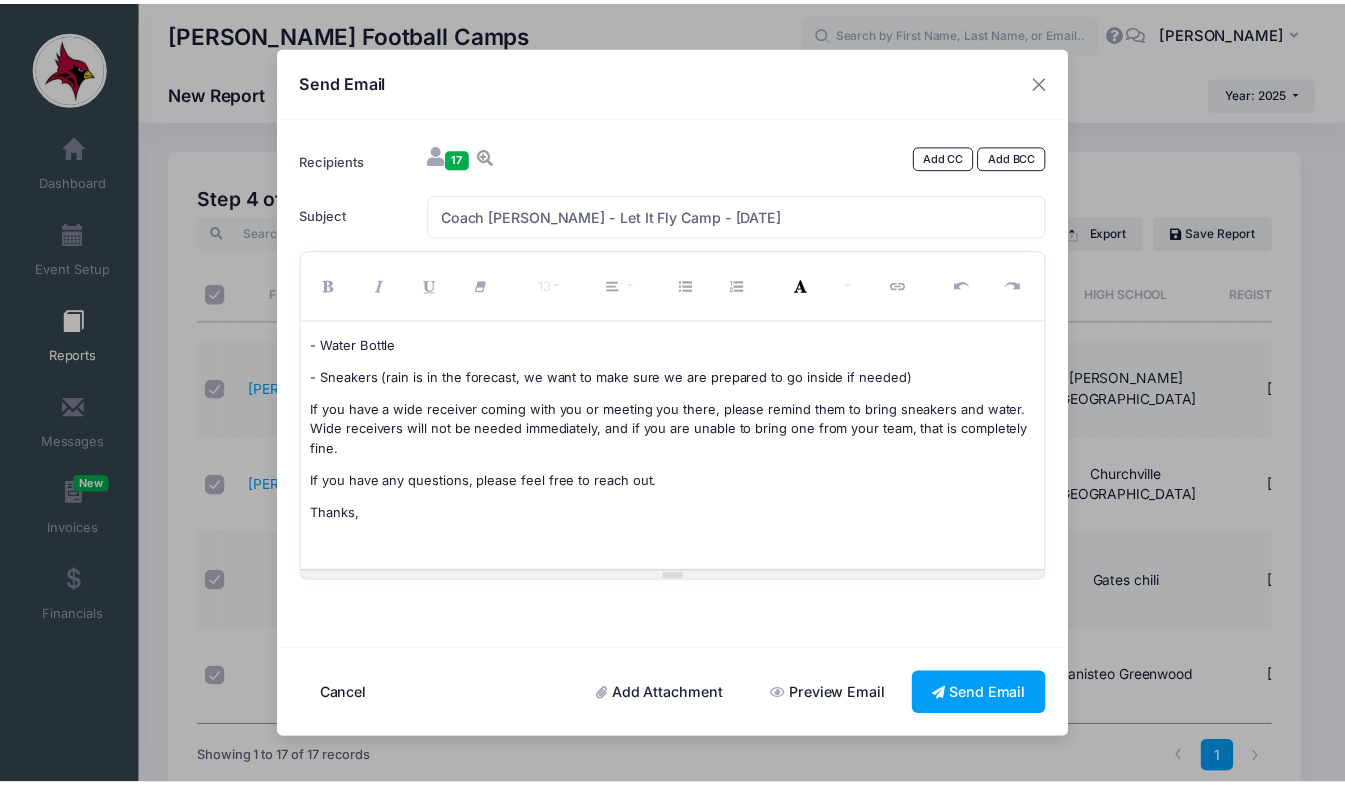 scroll, scrollTop: 101, scrollLeft: 0, axis: vertical 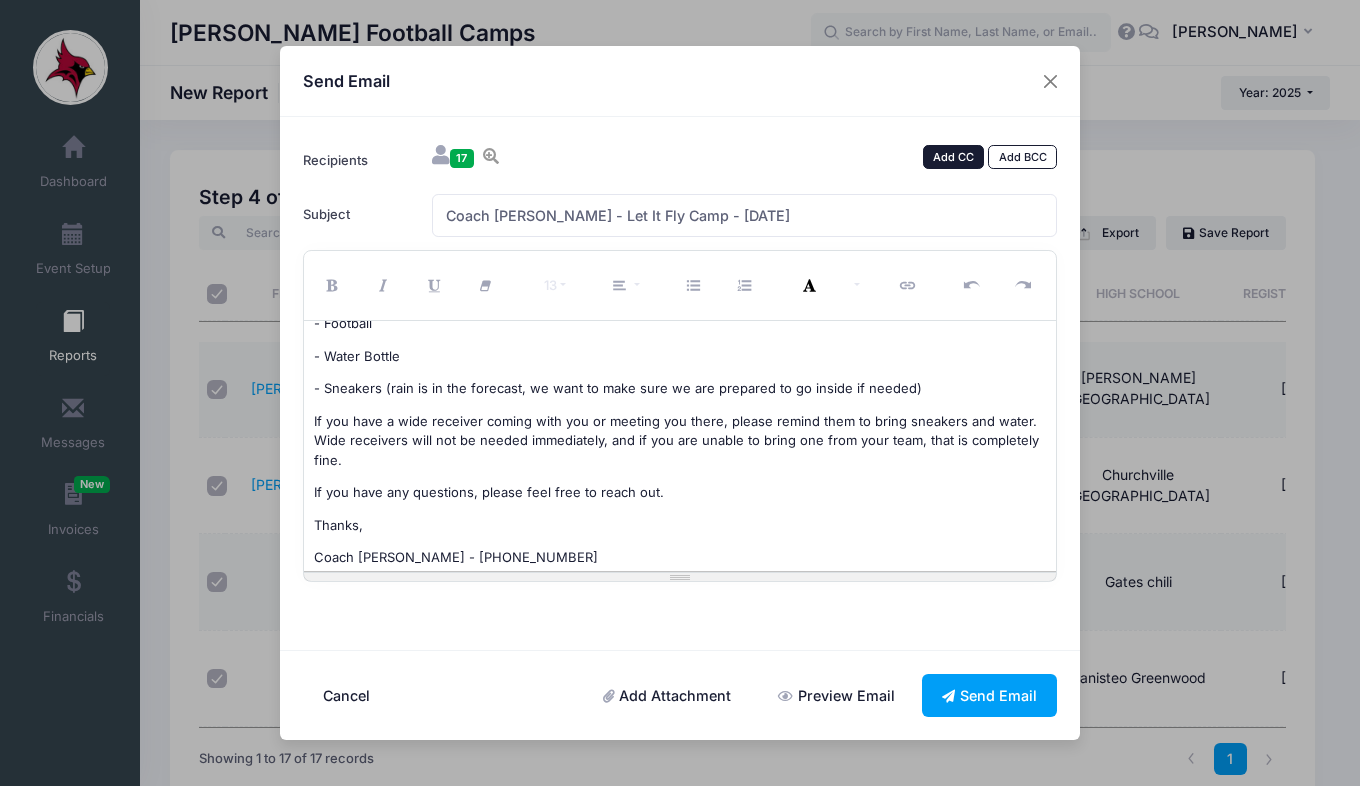 click on "Add CC" at bounding box center [954, 157] 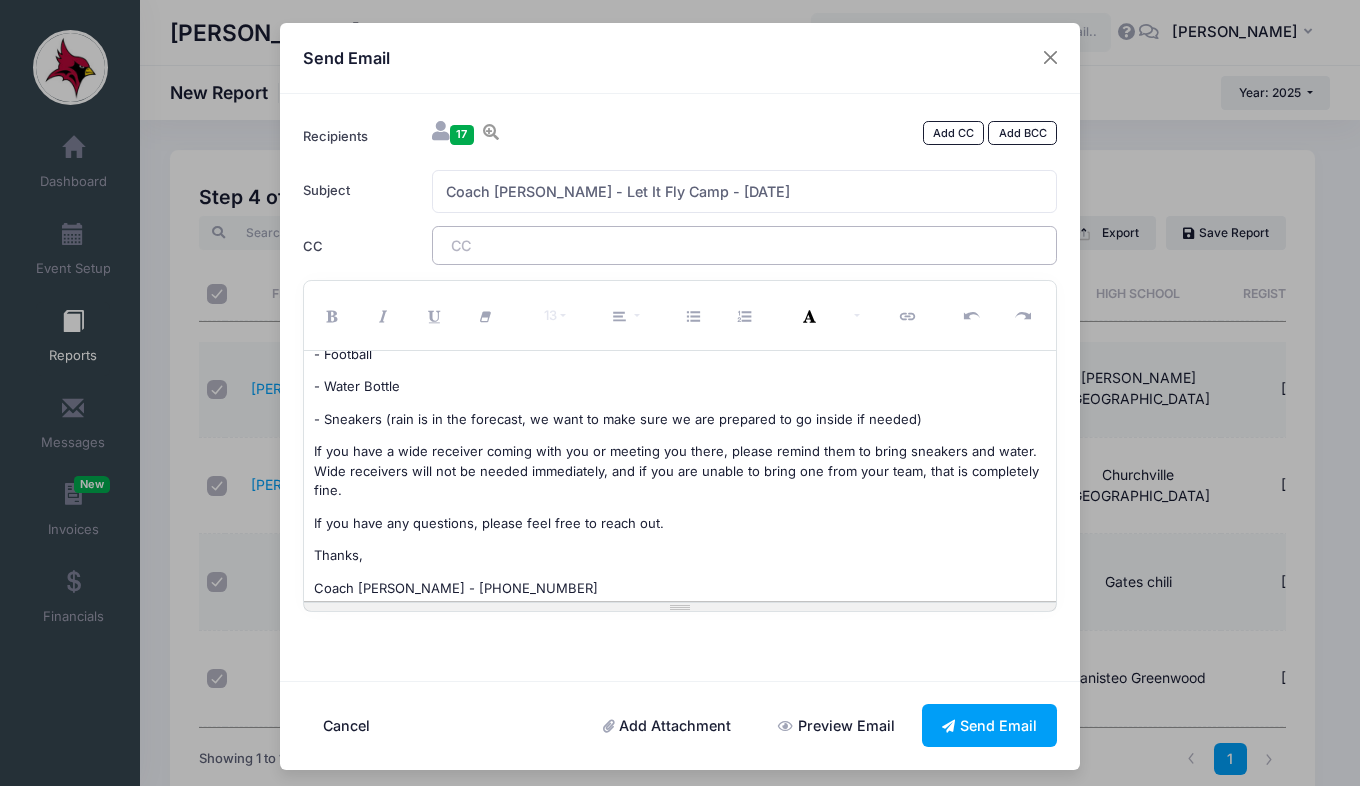 click on "​" at bounding box center [745, 245] 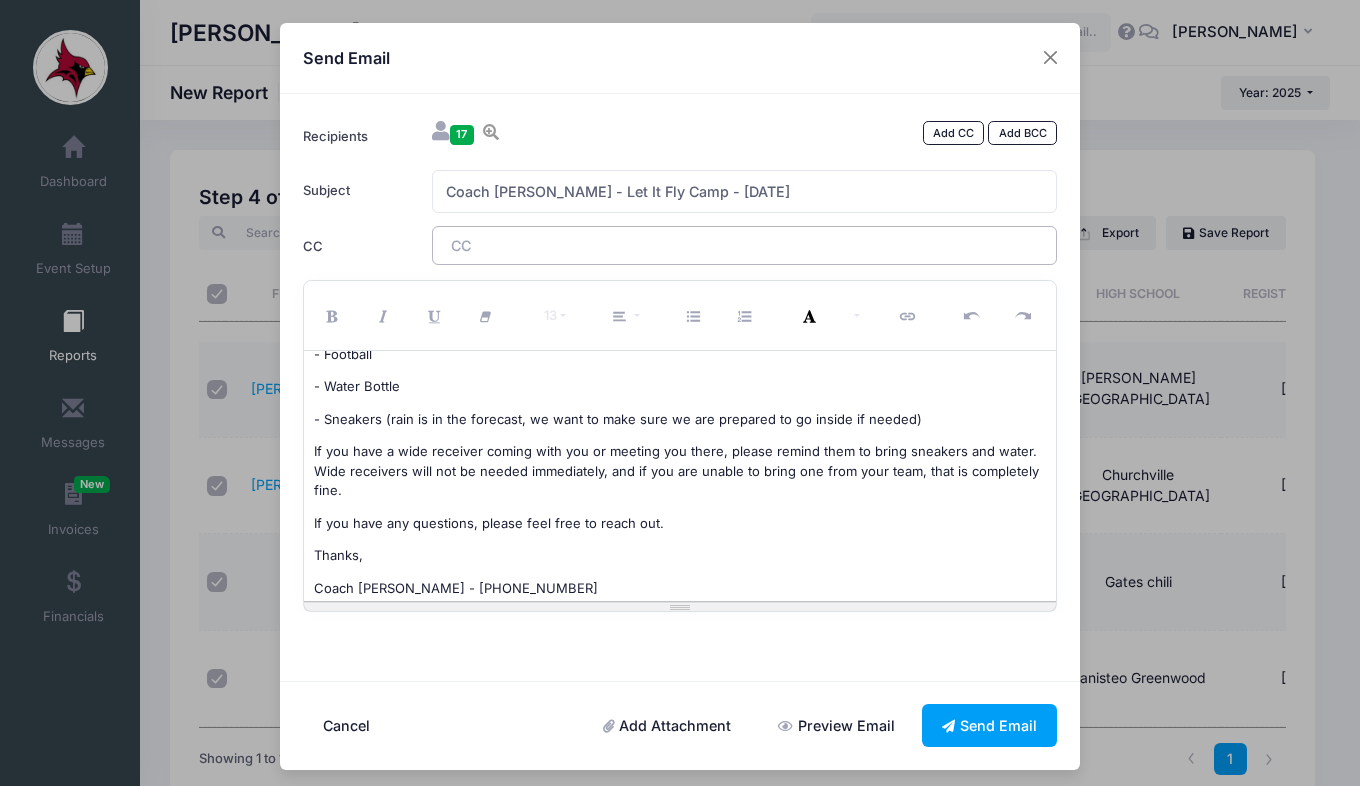 type 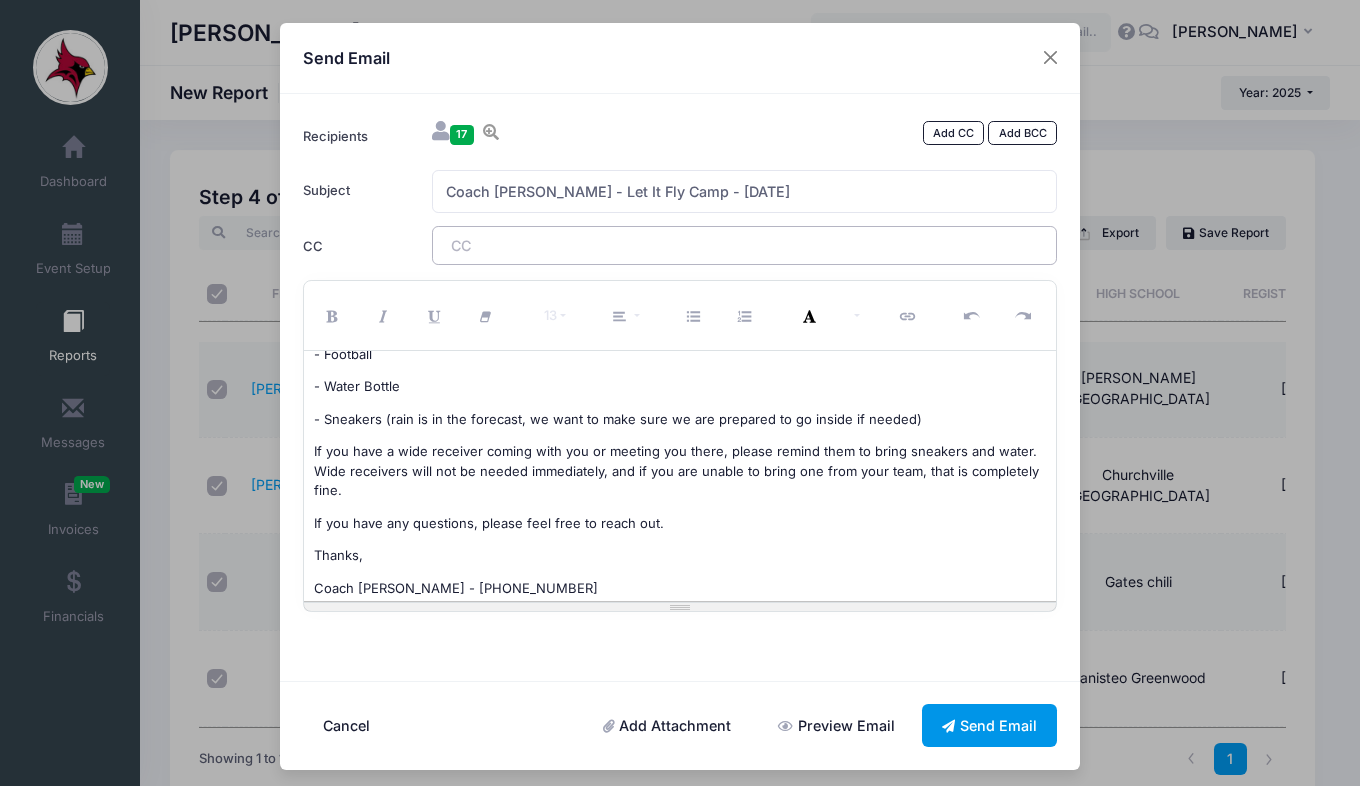 click on "Send Email" at bounding box center [990, 725] 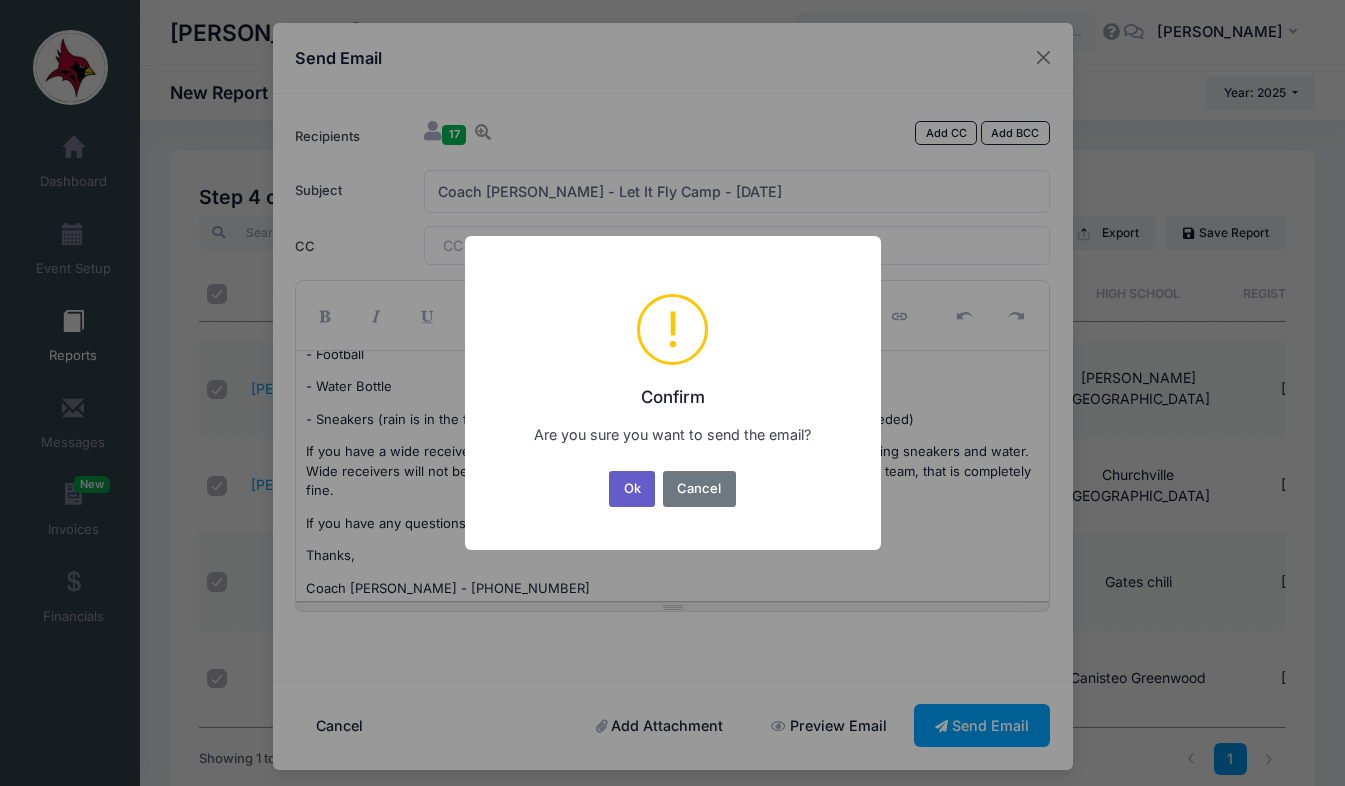 click on "Ok" at bounding box center [632, 489] 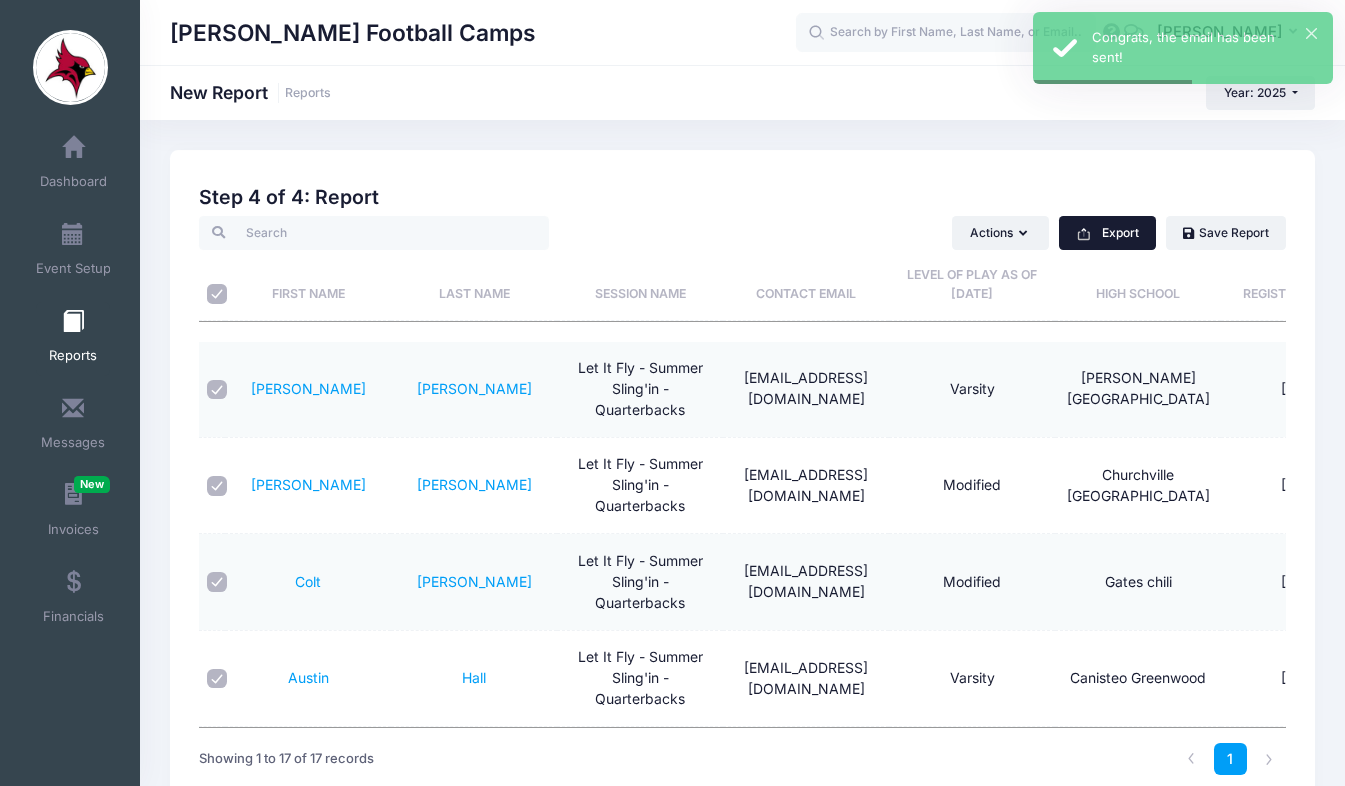click on "Export" at bounding box center (1107, 233) 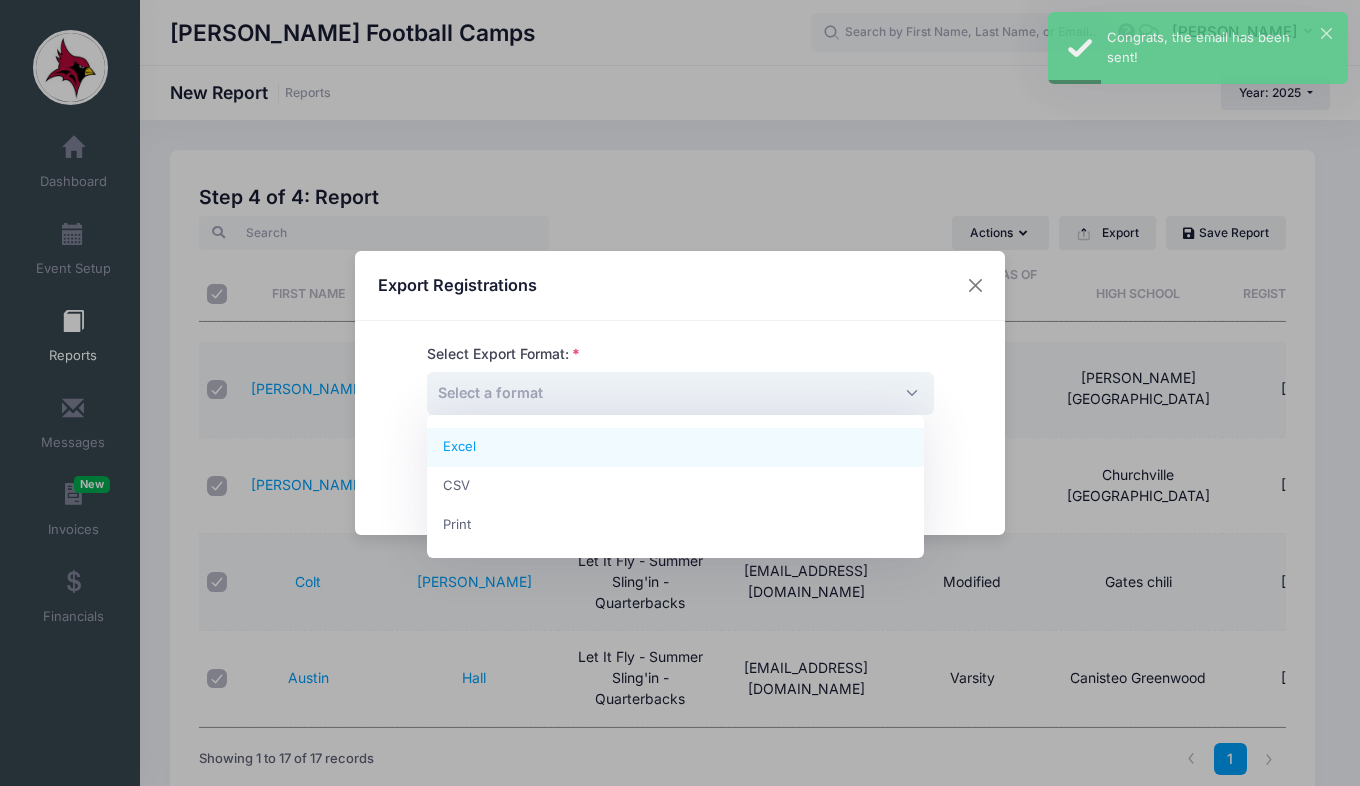 click on "Select a format" at bounding box center [680, 393] 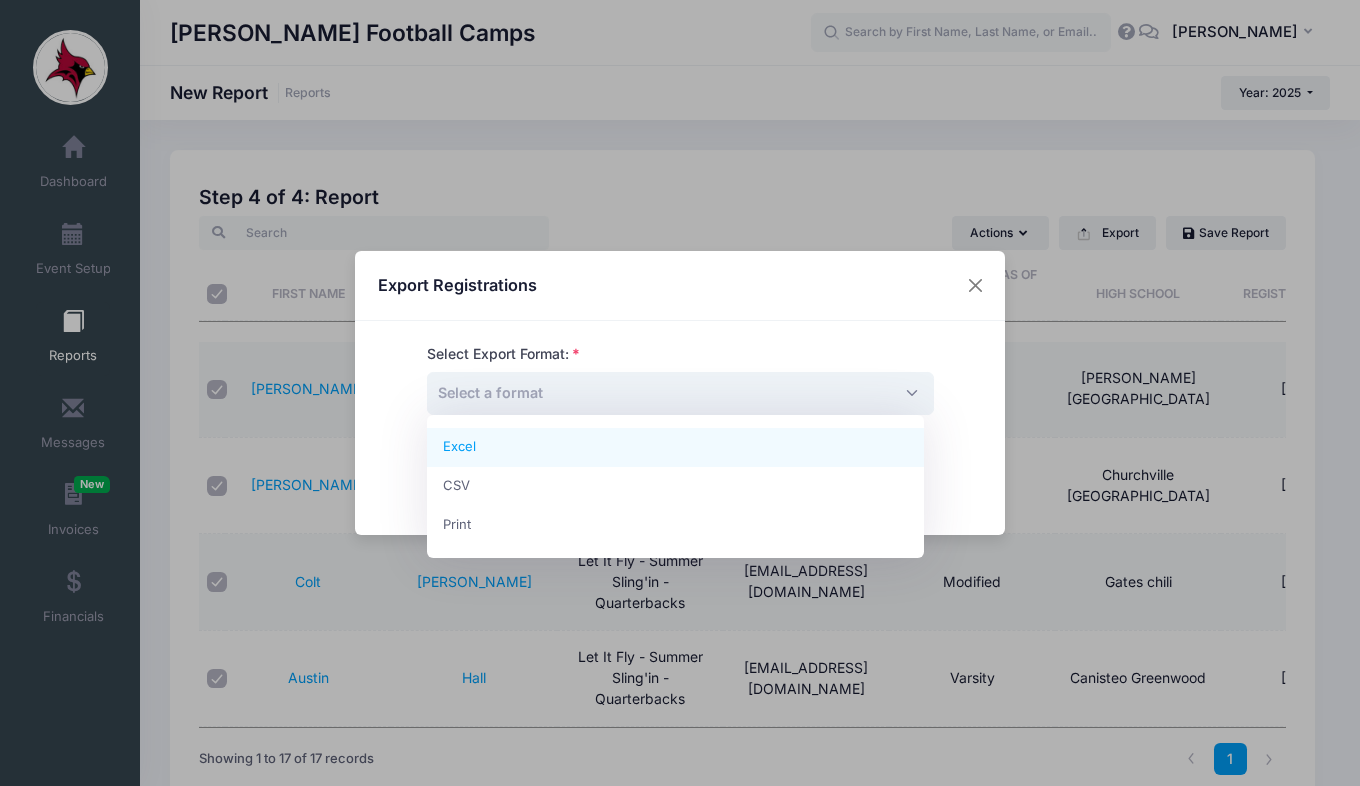 select on "excel" 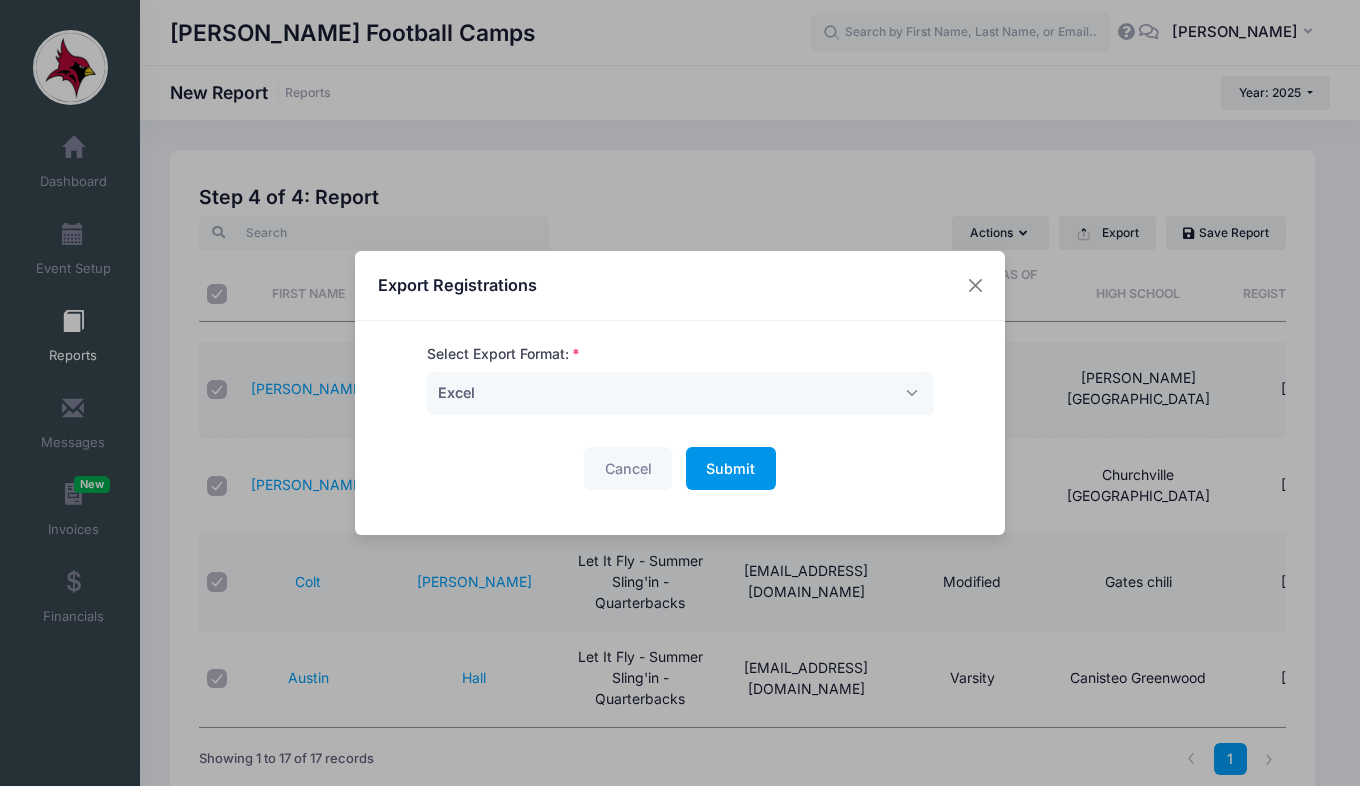 click on "Submit
Please wait..." at bounding box center [731, 468] 